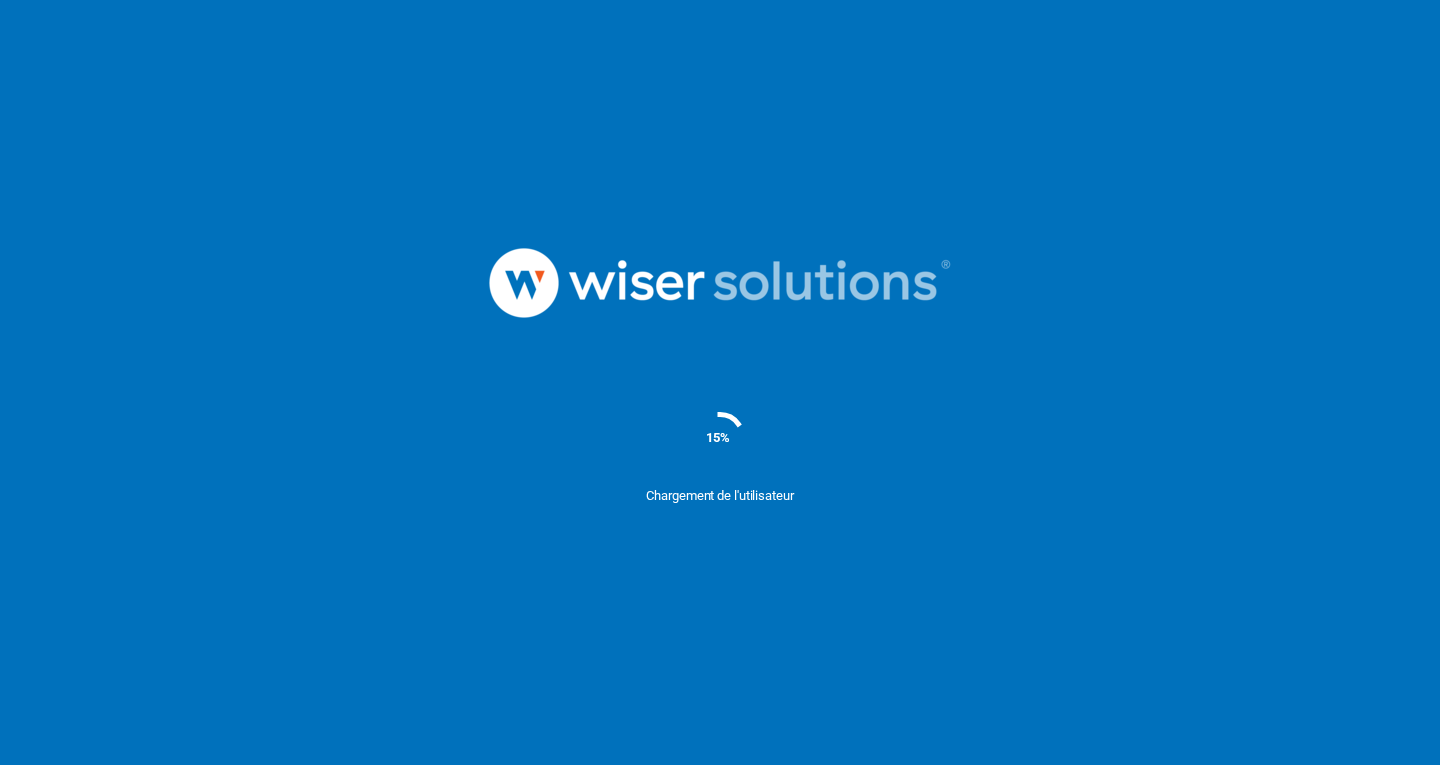 scroll, scrollTop: 0, scrollLeft: 0, axis: both 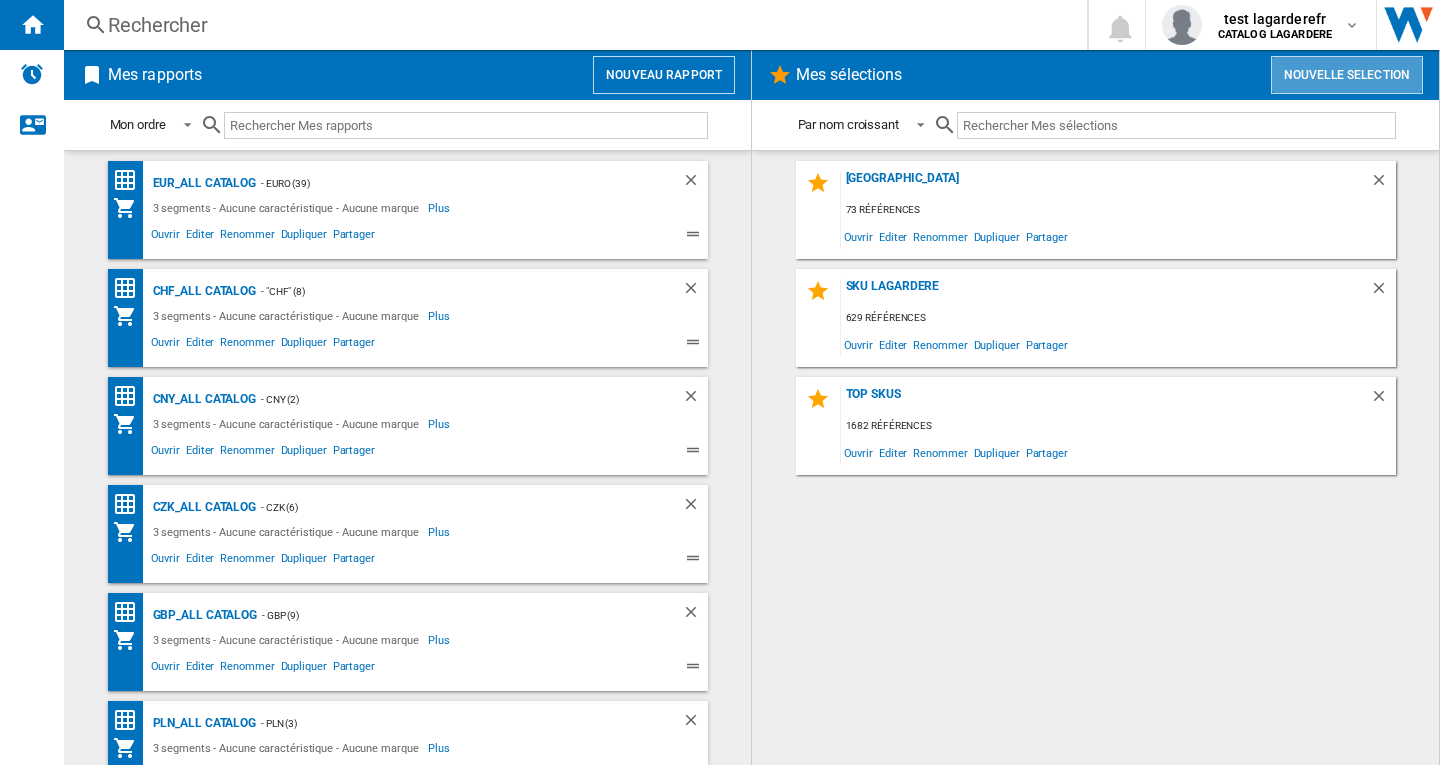 click on "Nouvelle selection" at bounding box center (1347, 75) 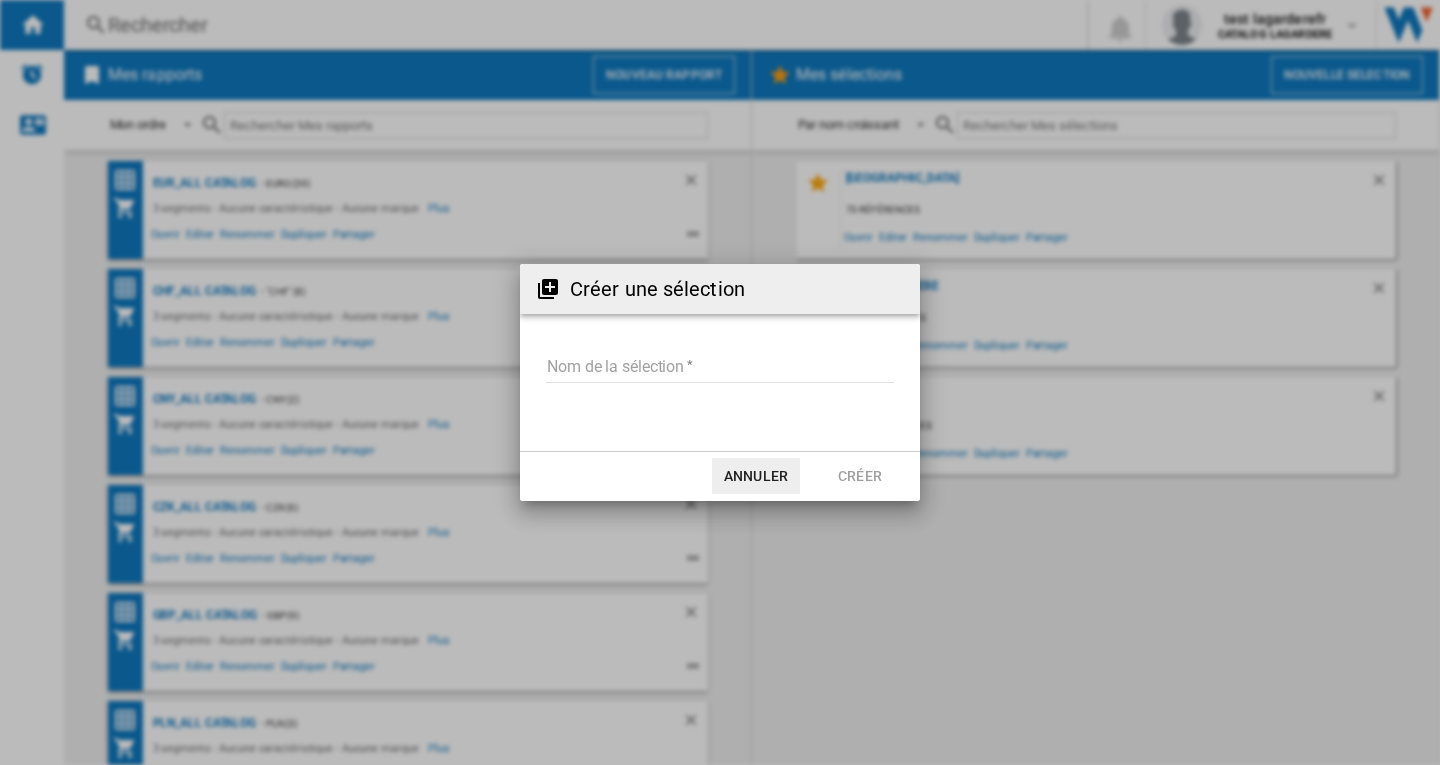 click on "Nom de la sélection" at bounding box center [720, 368] 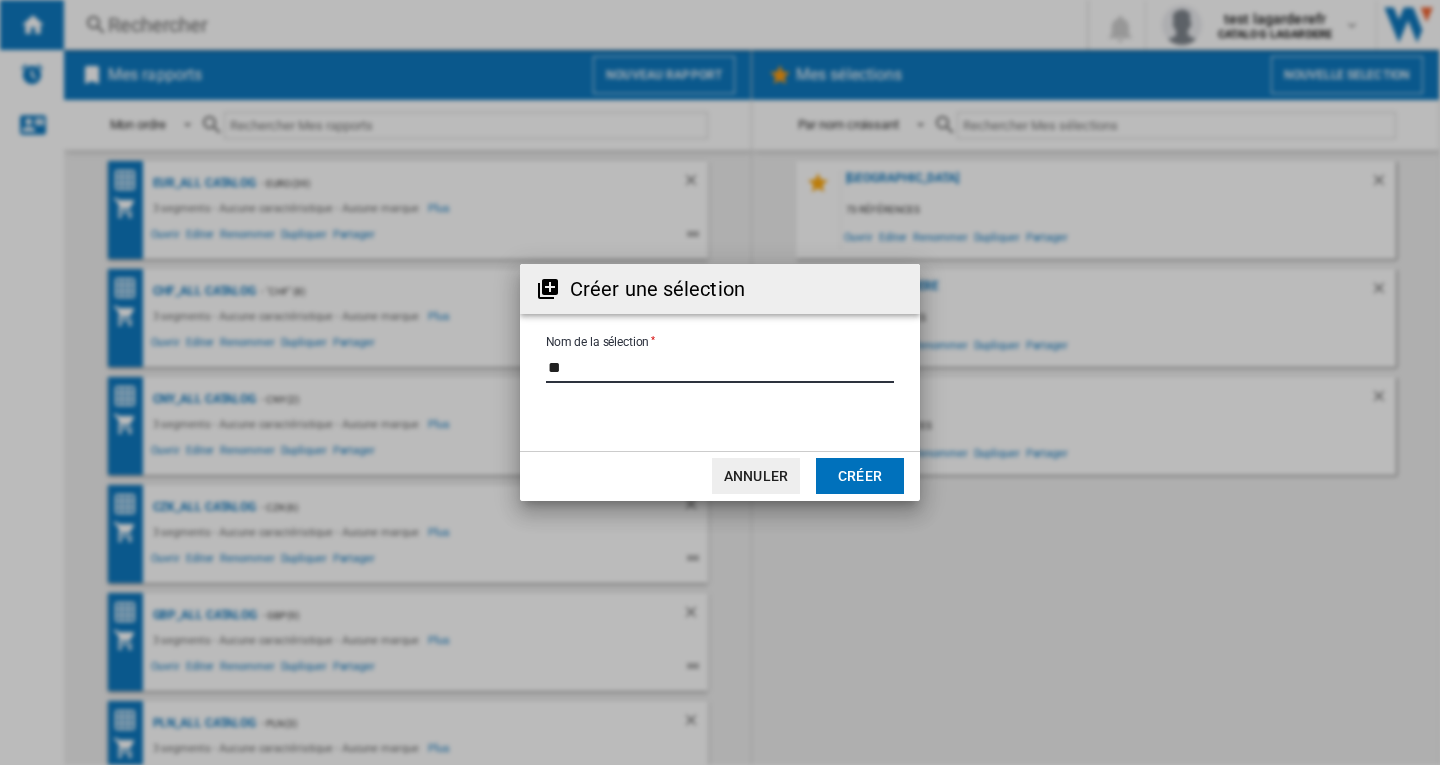 type on "*" 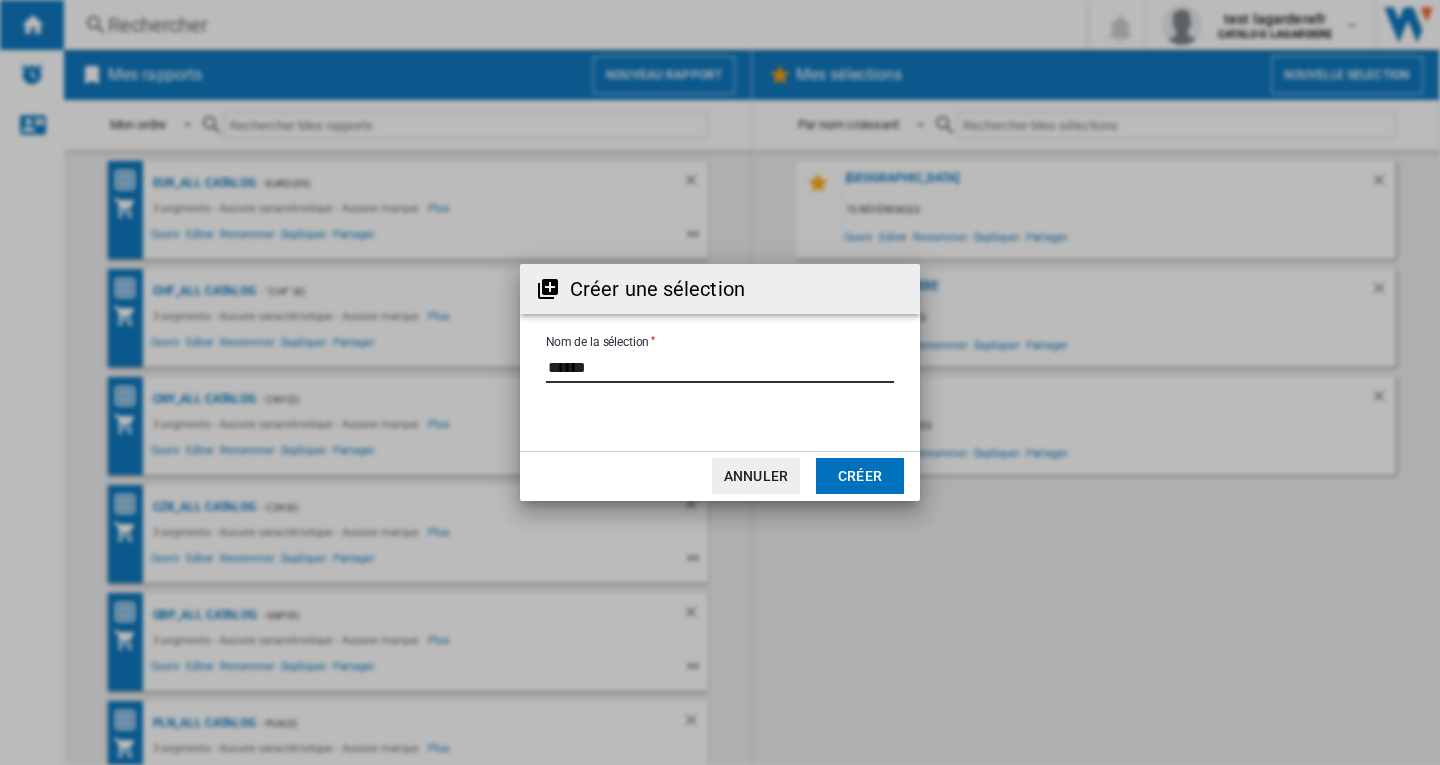 type on "******" 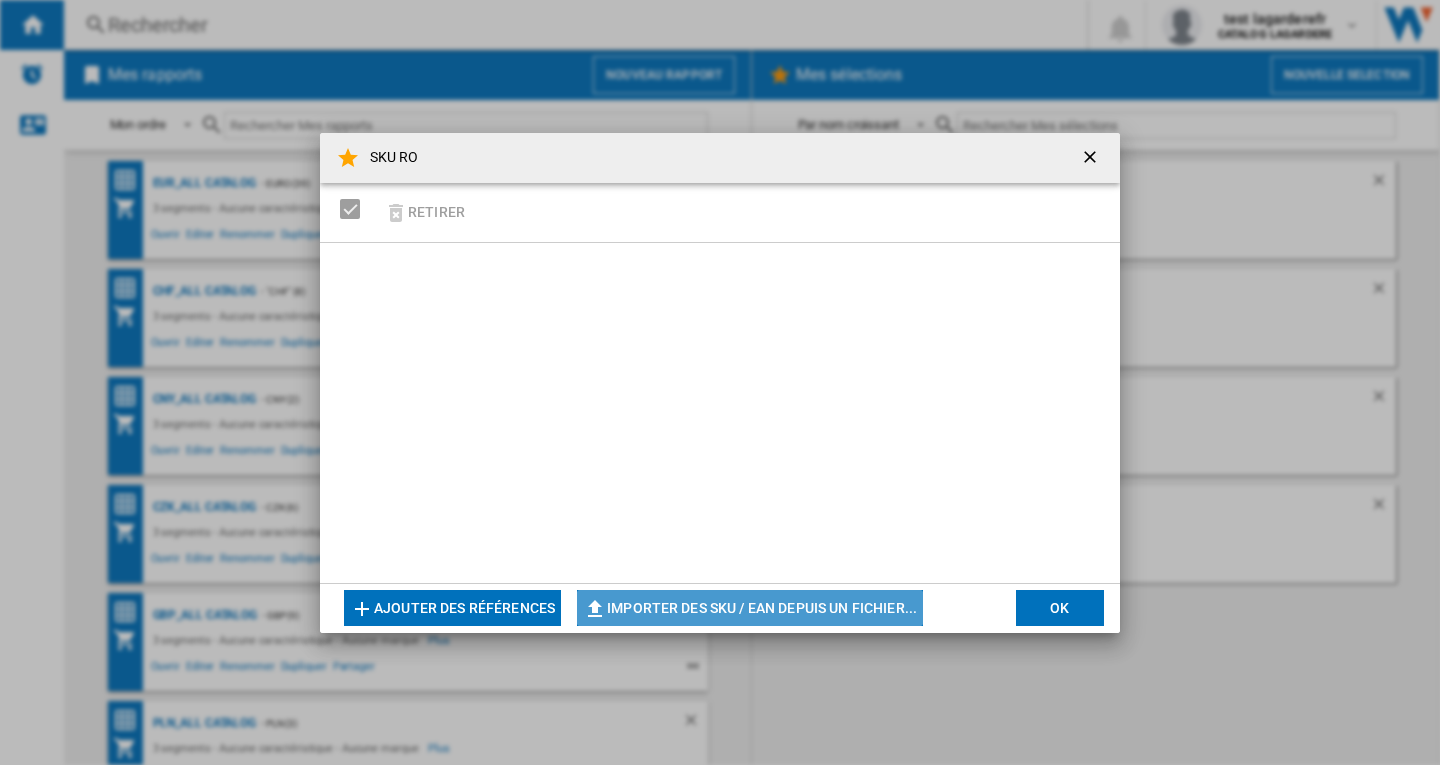 click on "Importer des SKU / EAN depuis un fichier..." 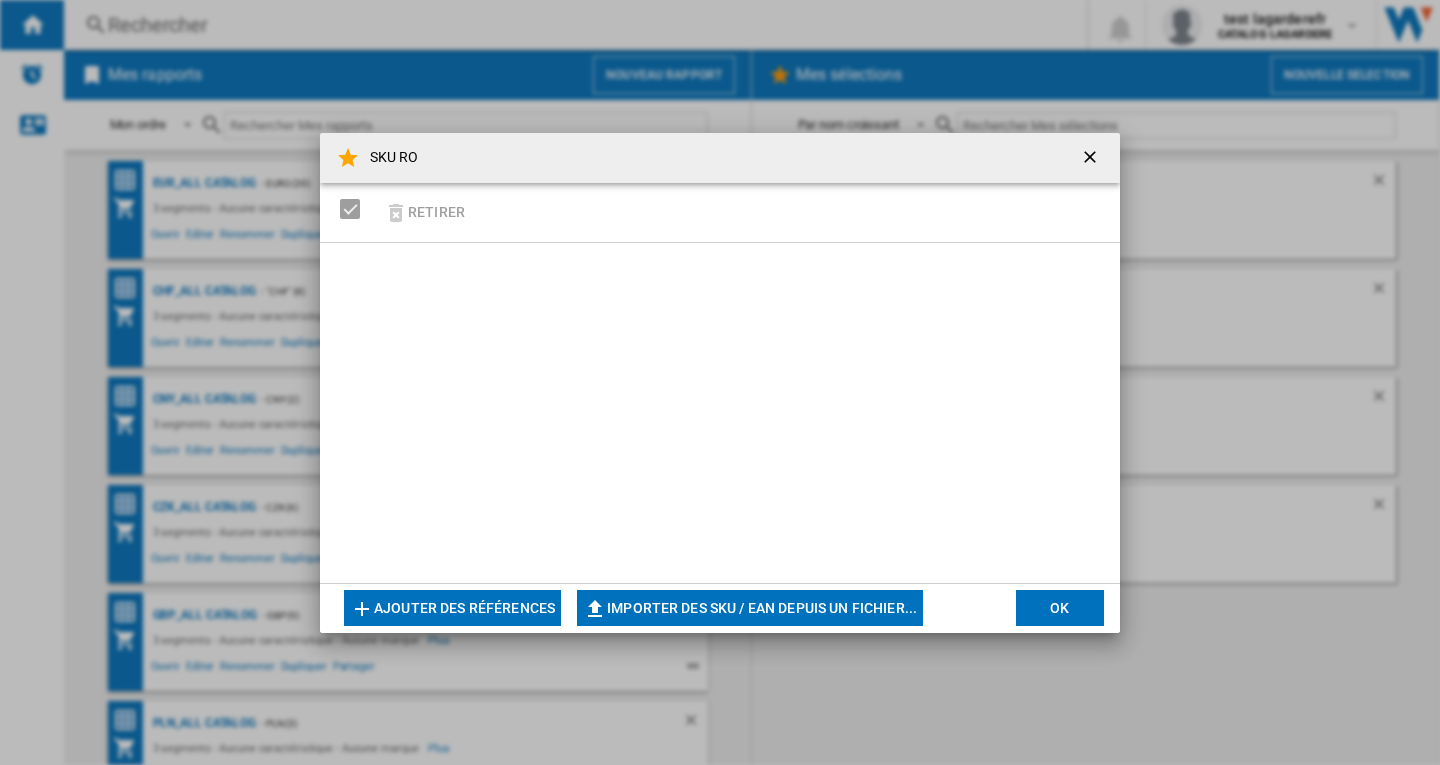 type on "**********" 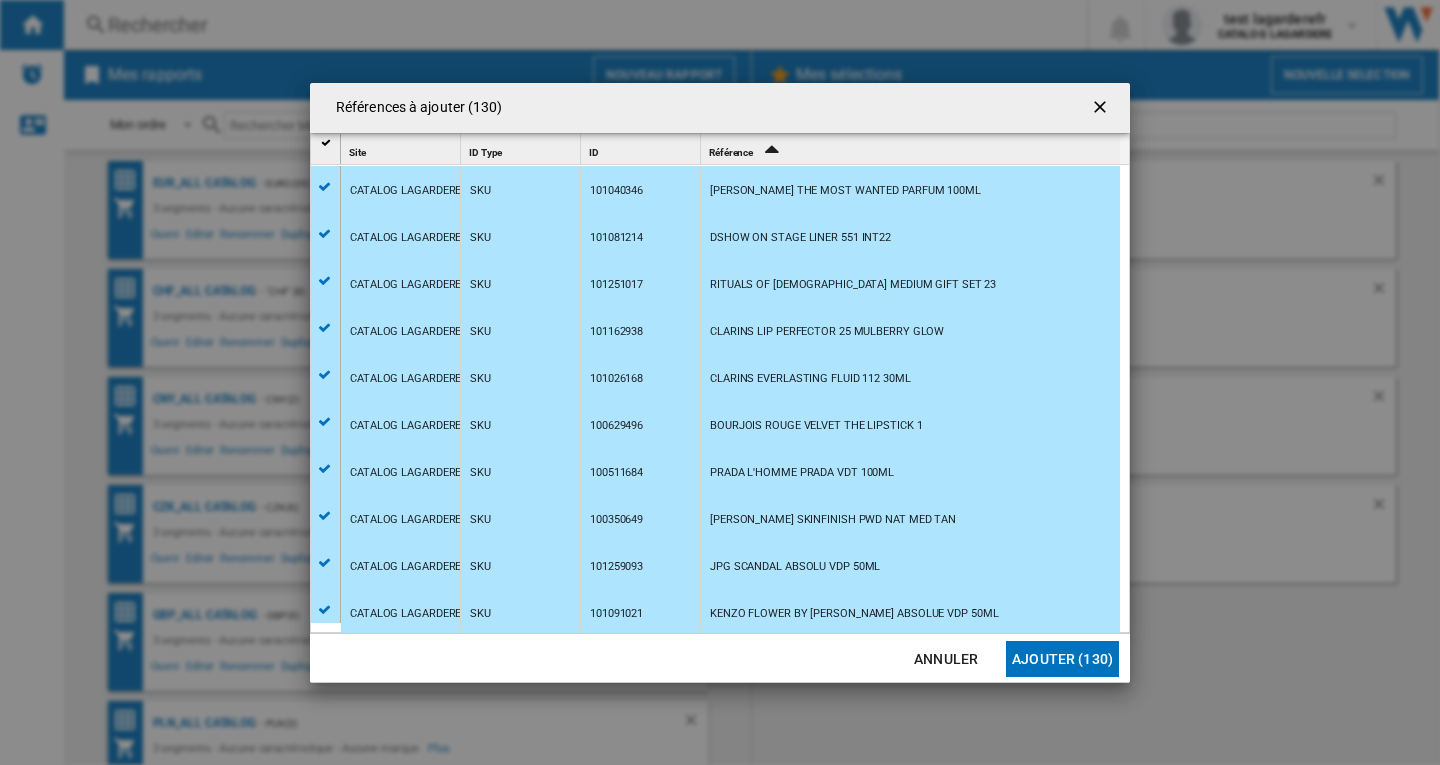 drag, startPoint x: 1056, startPoint y: 656, endPoint x: 1075, endPoint y: 659, distance: 19.235384 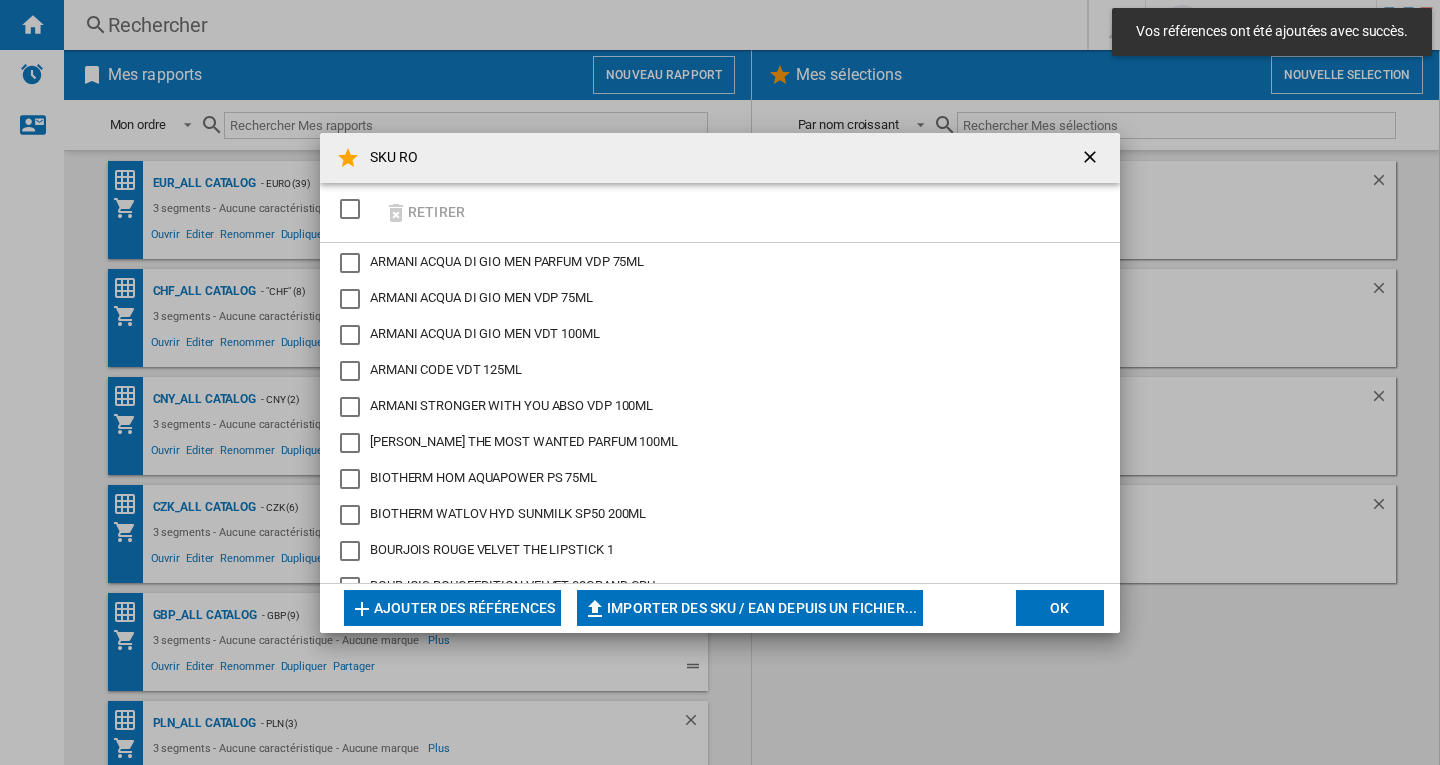 click on "OK" 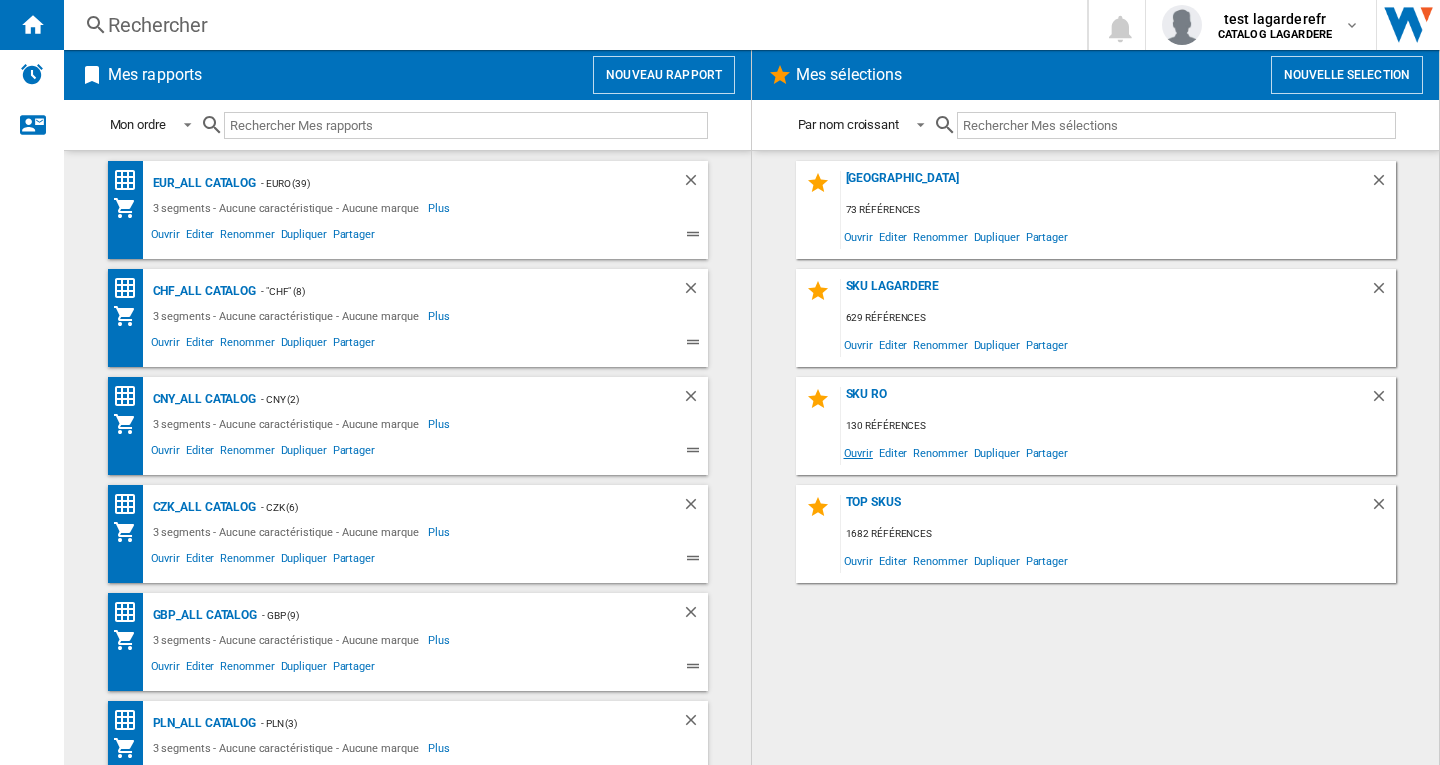 click on "Ouvrir" 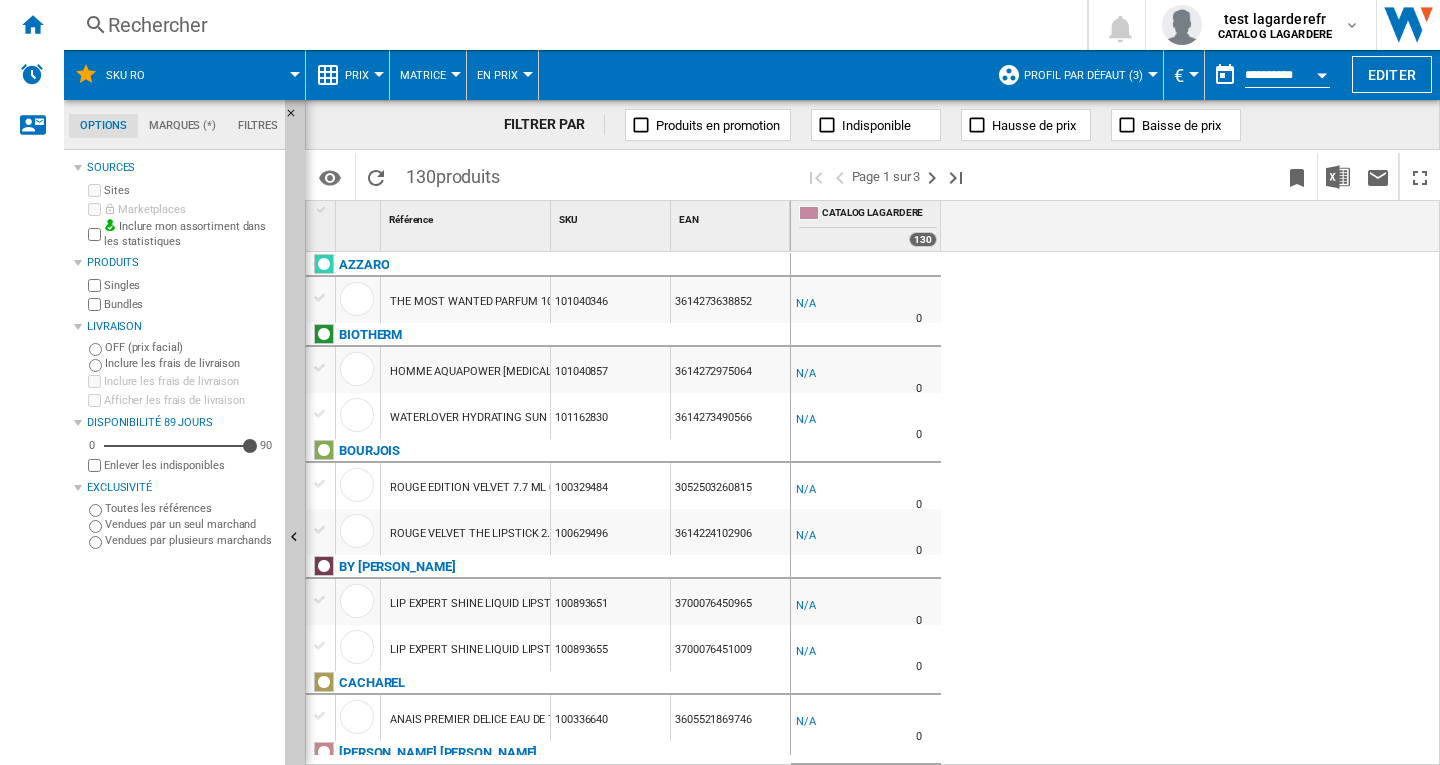 click at bounding box center (1153, 74) 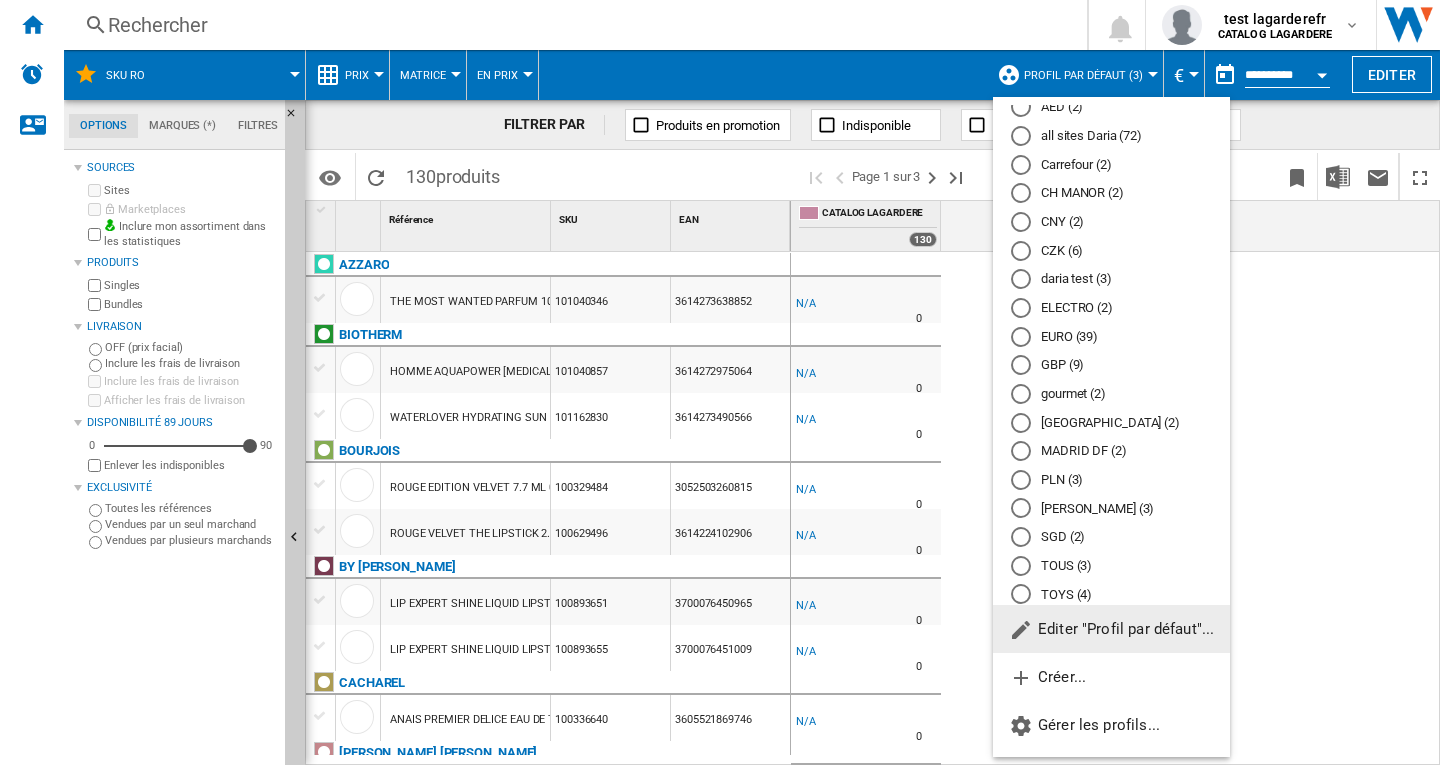 scroll, scrollTop: 109, scrollLeft: 0, axis: vertical 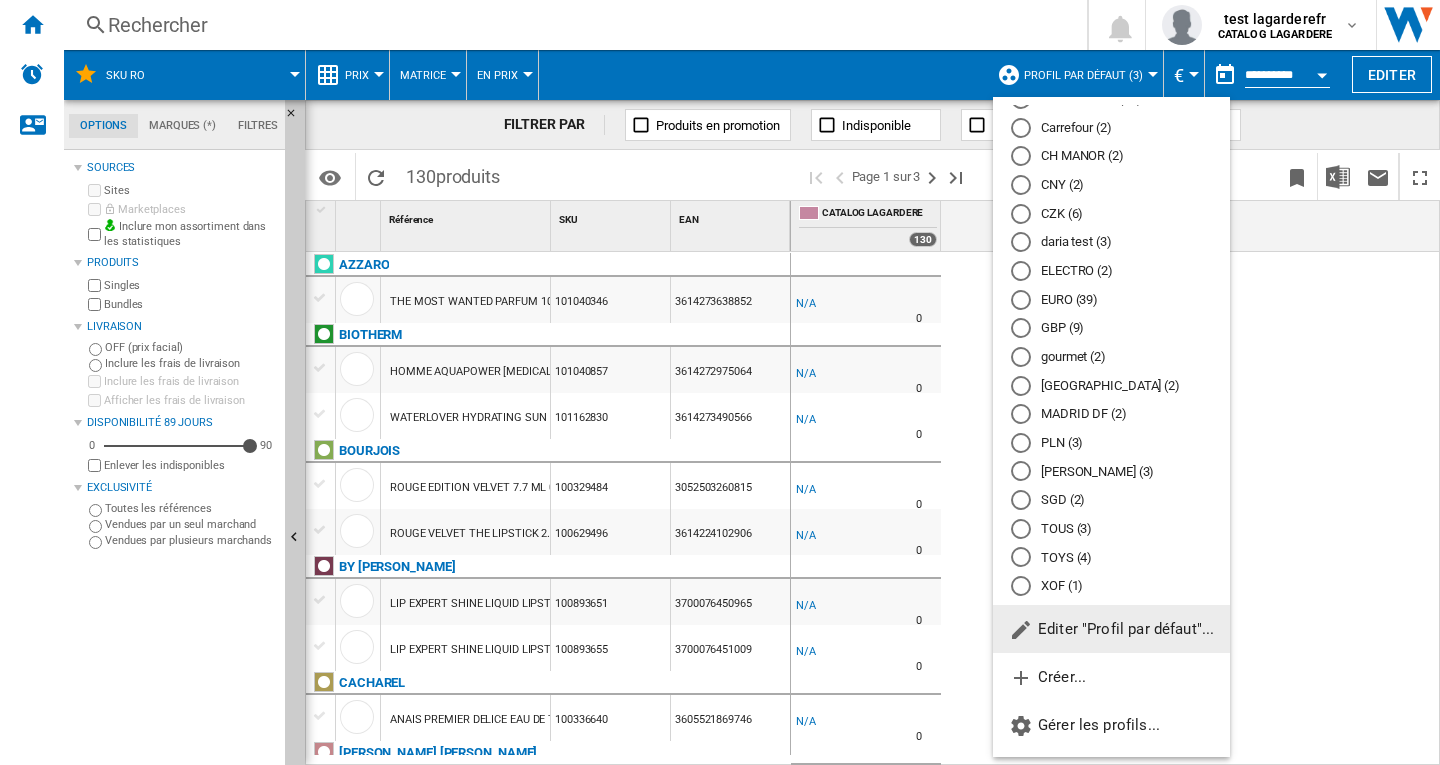 click on "TOUS (3)" at bounding box center [1111, 528] 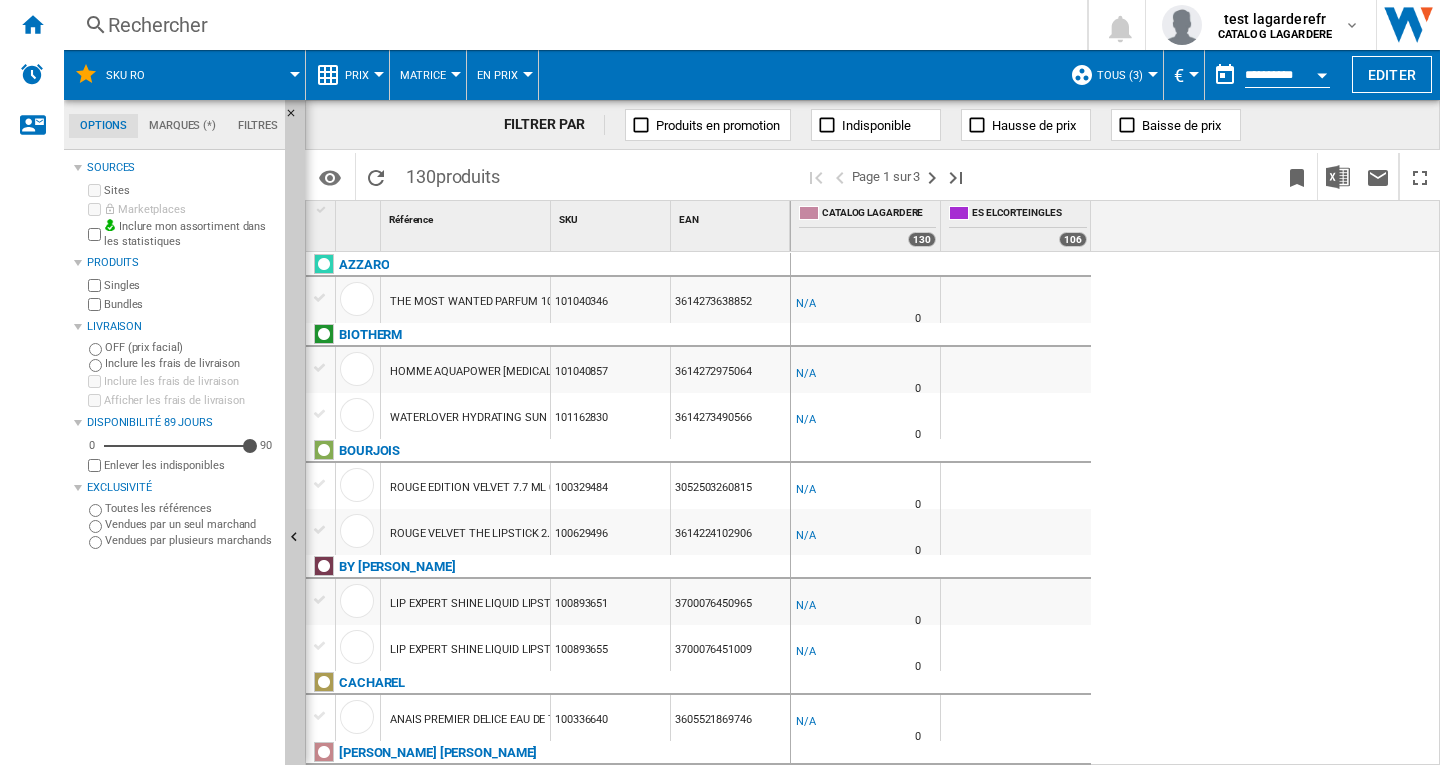 click at bounding box center (1153, 74) 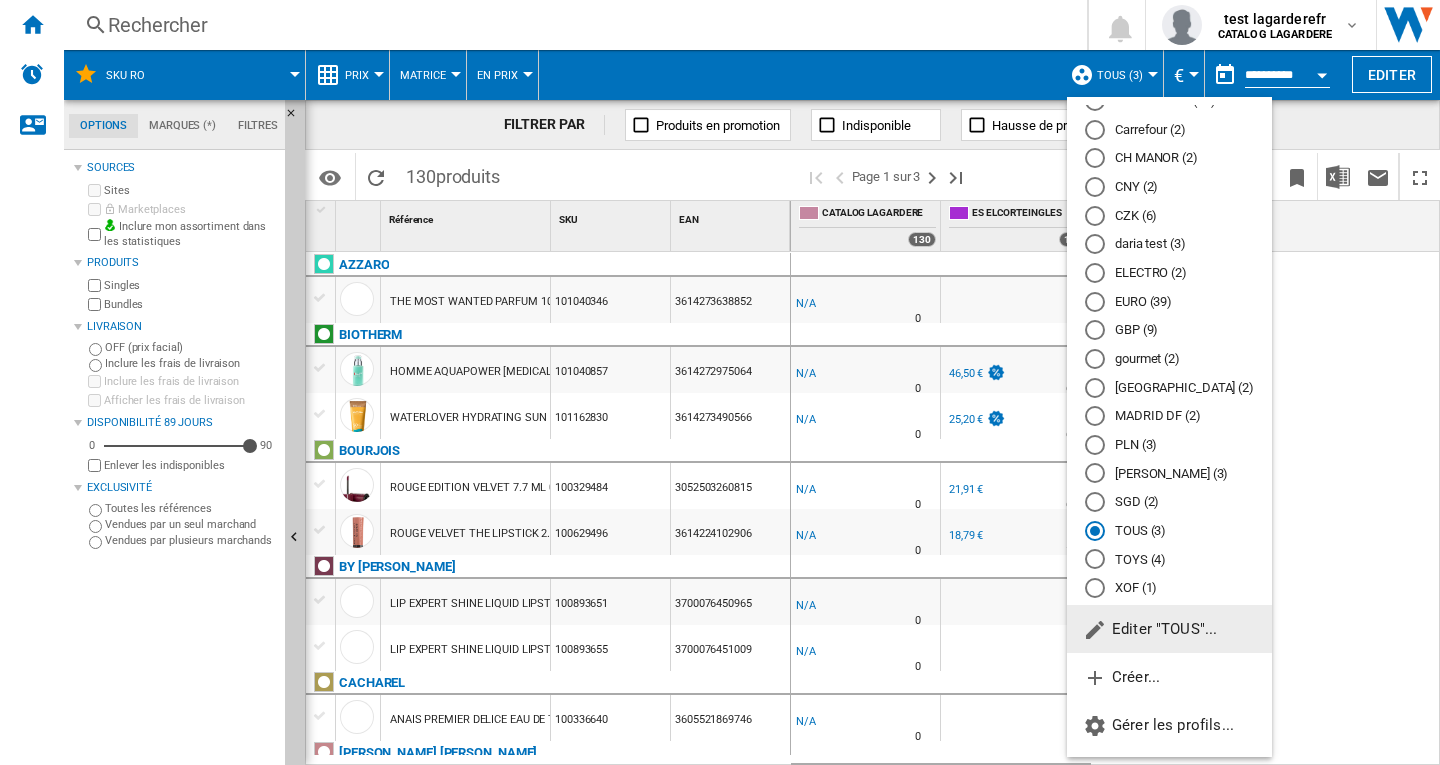 scroll, scrollTop: 147, scrollLeft: 0, axis: vertical 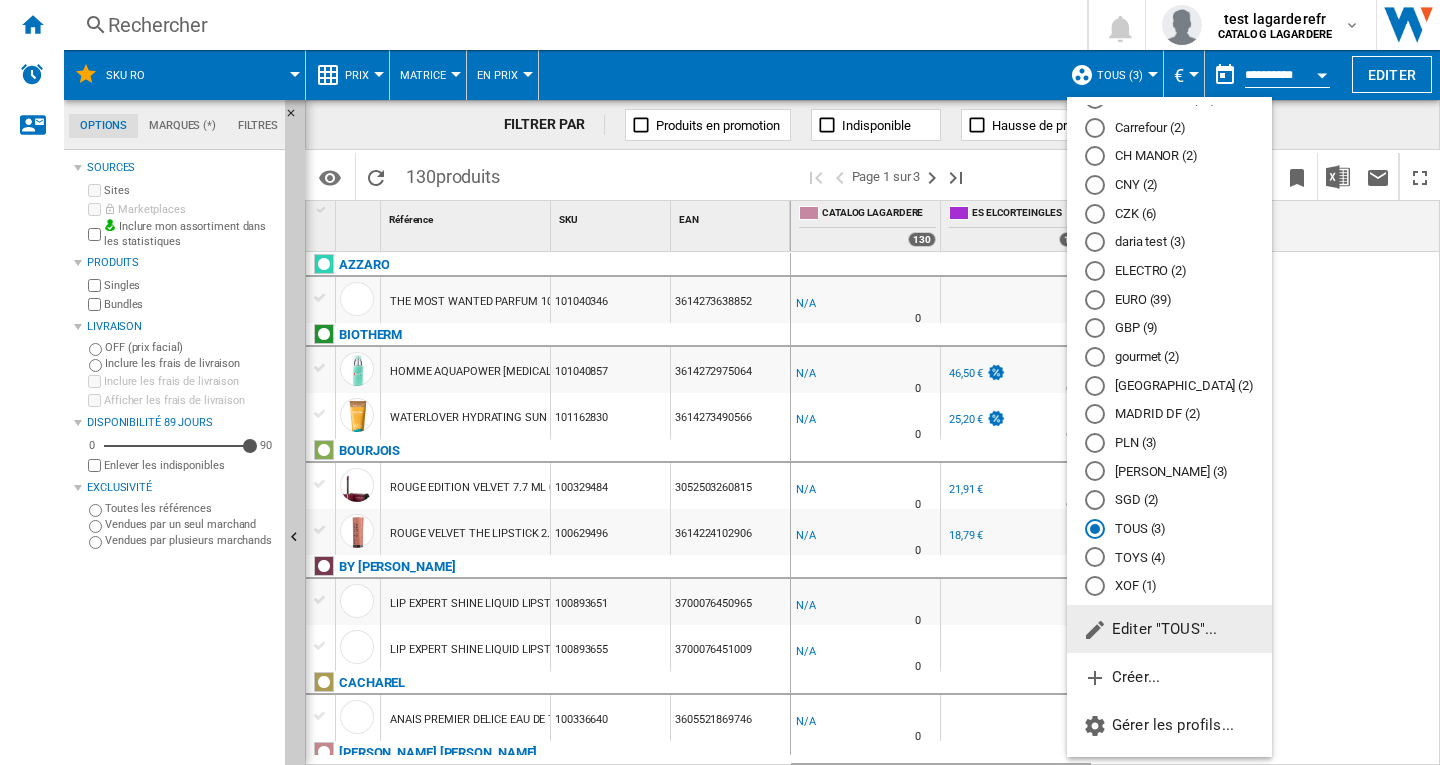 drag, startPoint x: 1130, startPoint y: 467, endPoint x: 1177, endPoint y: 485, distance: 50.32892 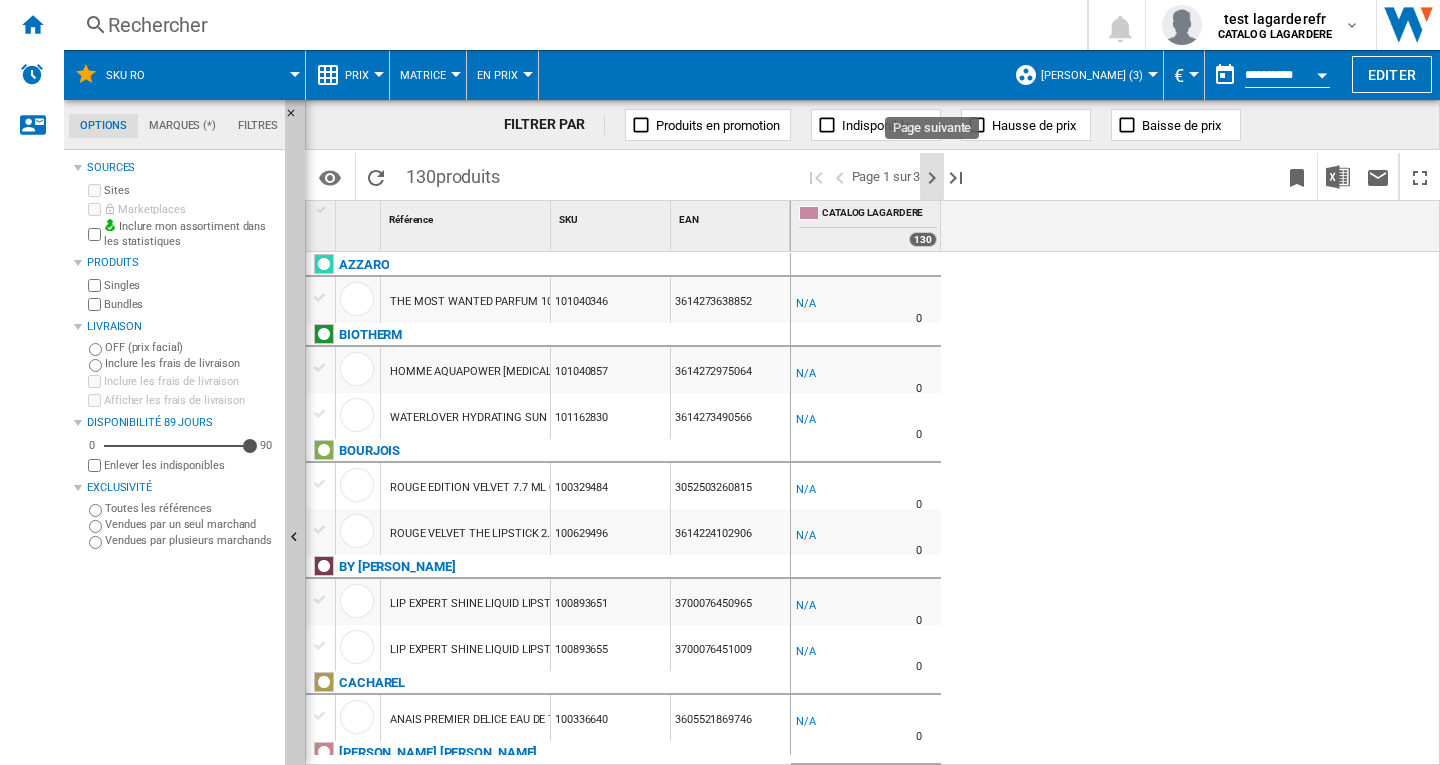 click at bounding box center (932, 178) 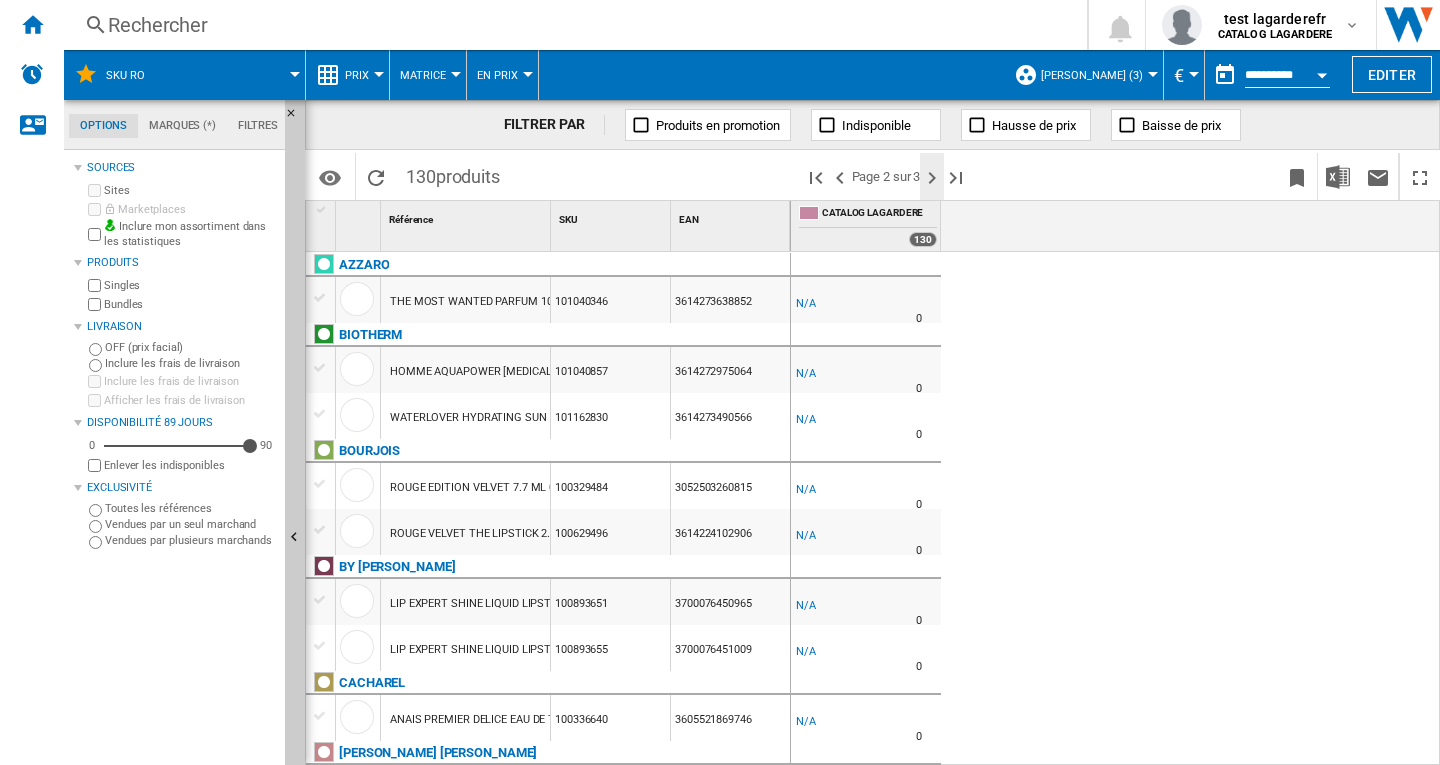 click at bounding box center (932, 178) 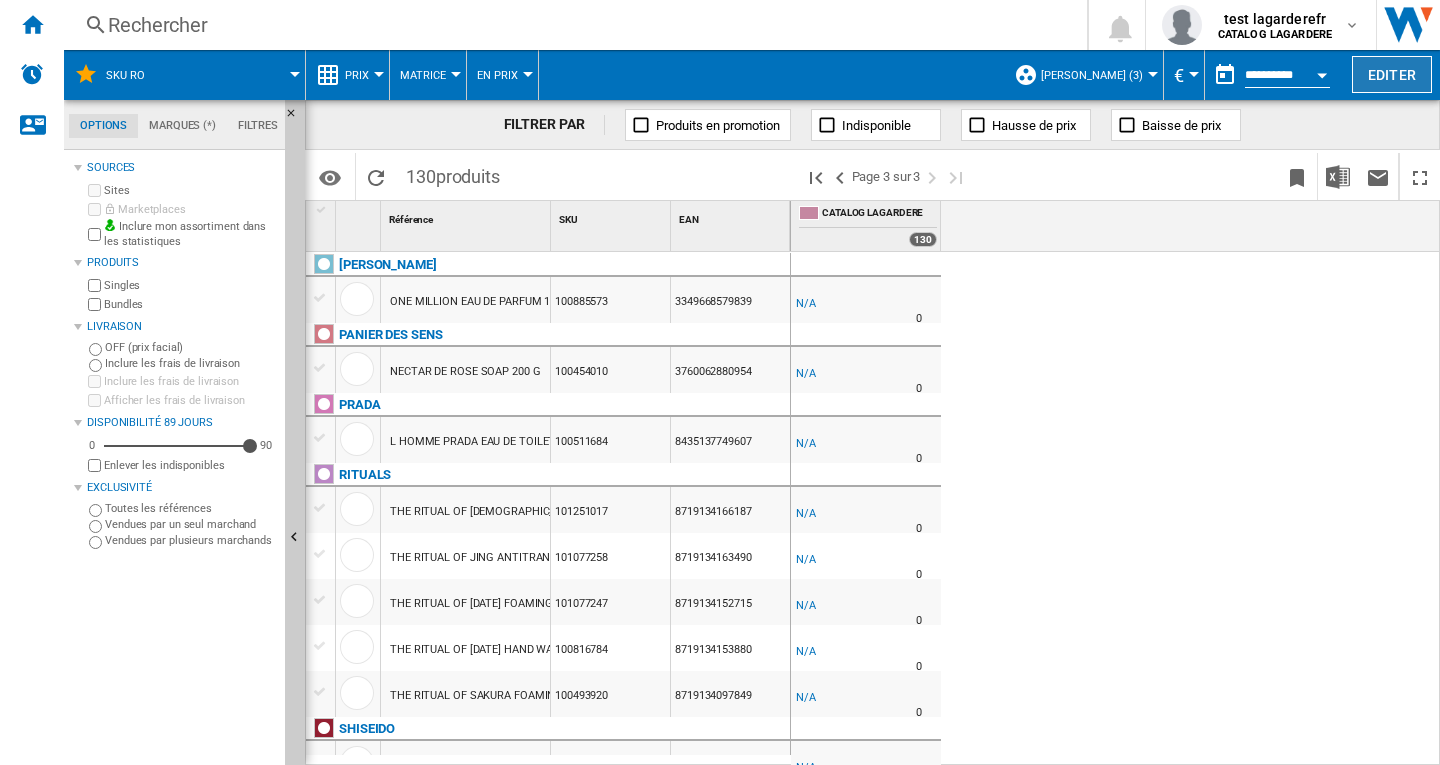 click on "Editer" at bounding box center (1392, 74) 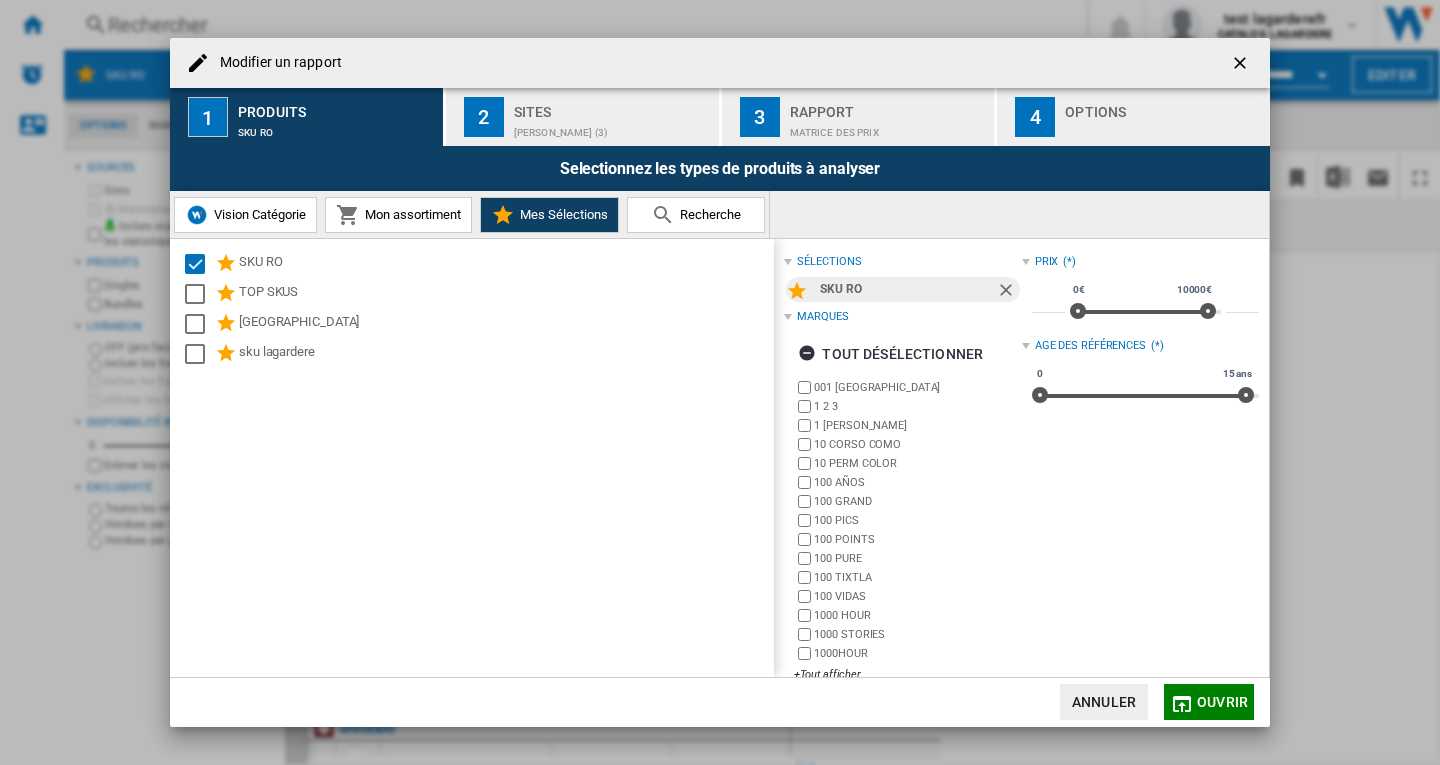 click on "[PERSON_NAME] (3)" at bounding box center [612, 127] 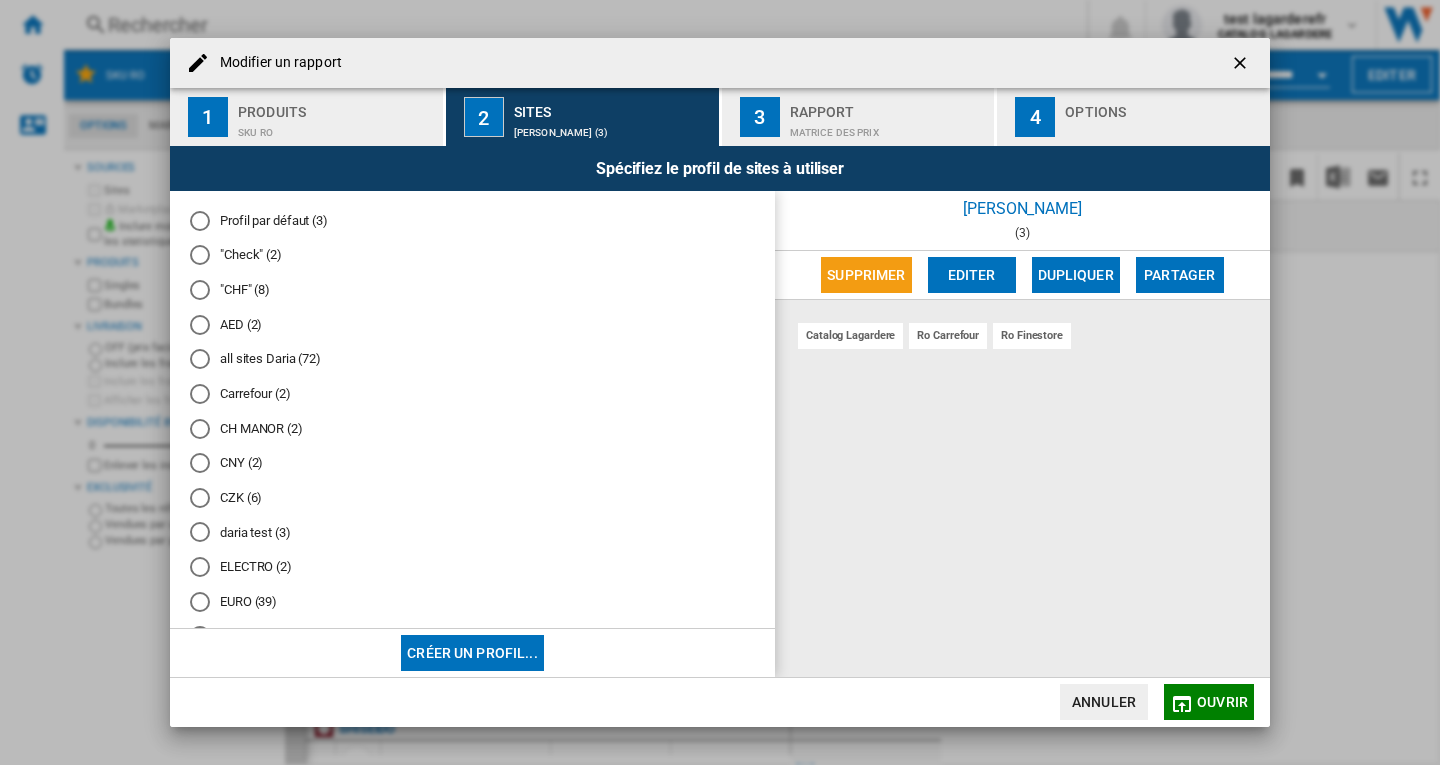 click on "Editer" at bounding box center [972, 275] 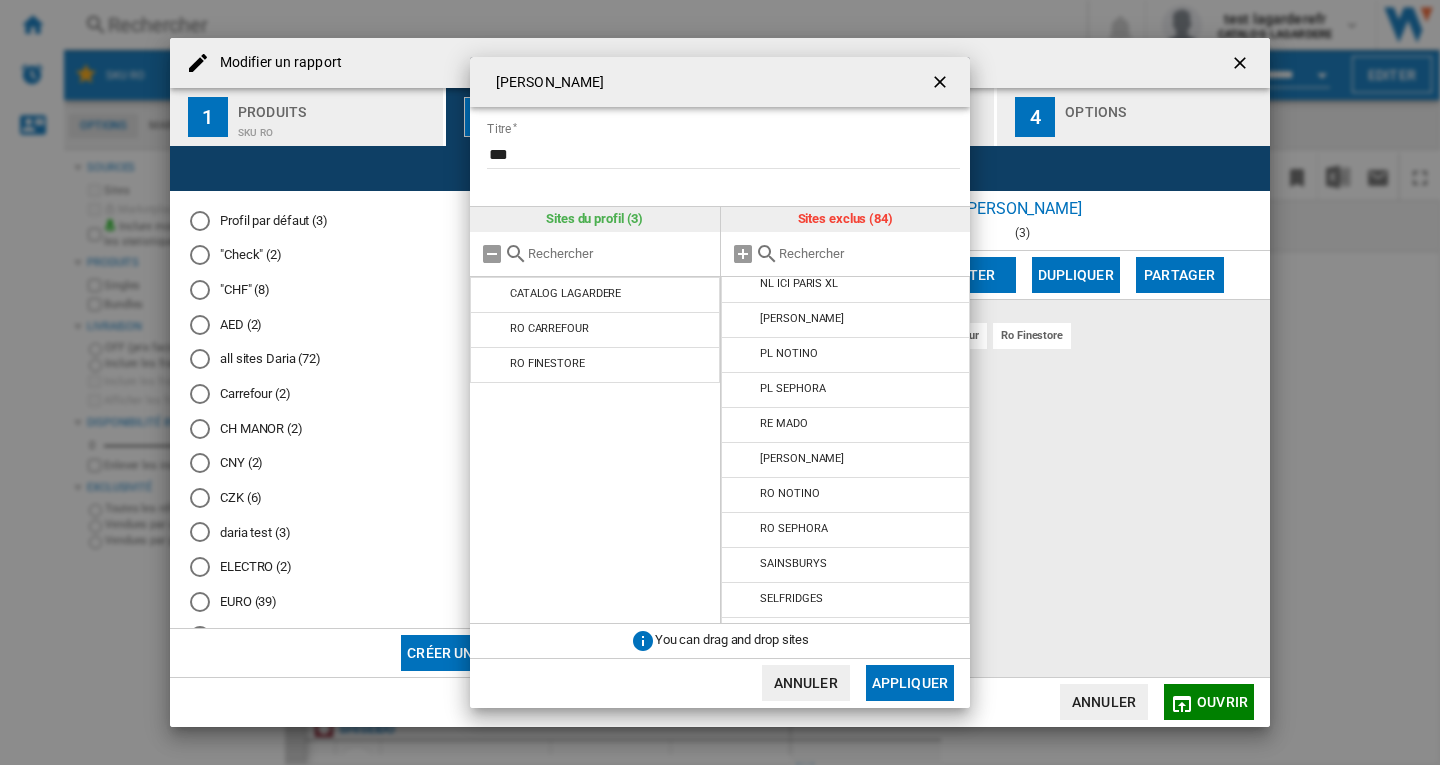 scroll, scrollTop: 2442, scrollLeft: 0, axis: vertical 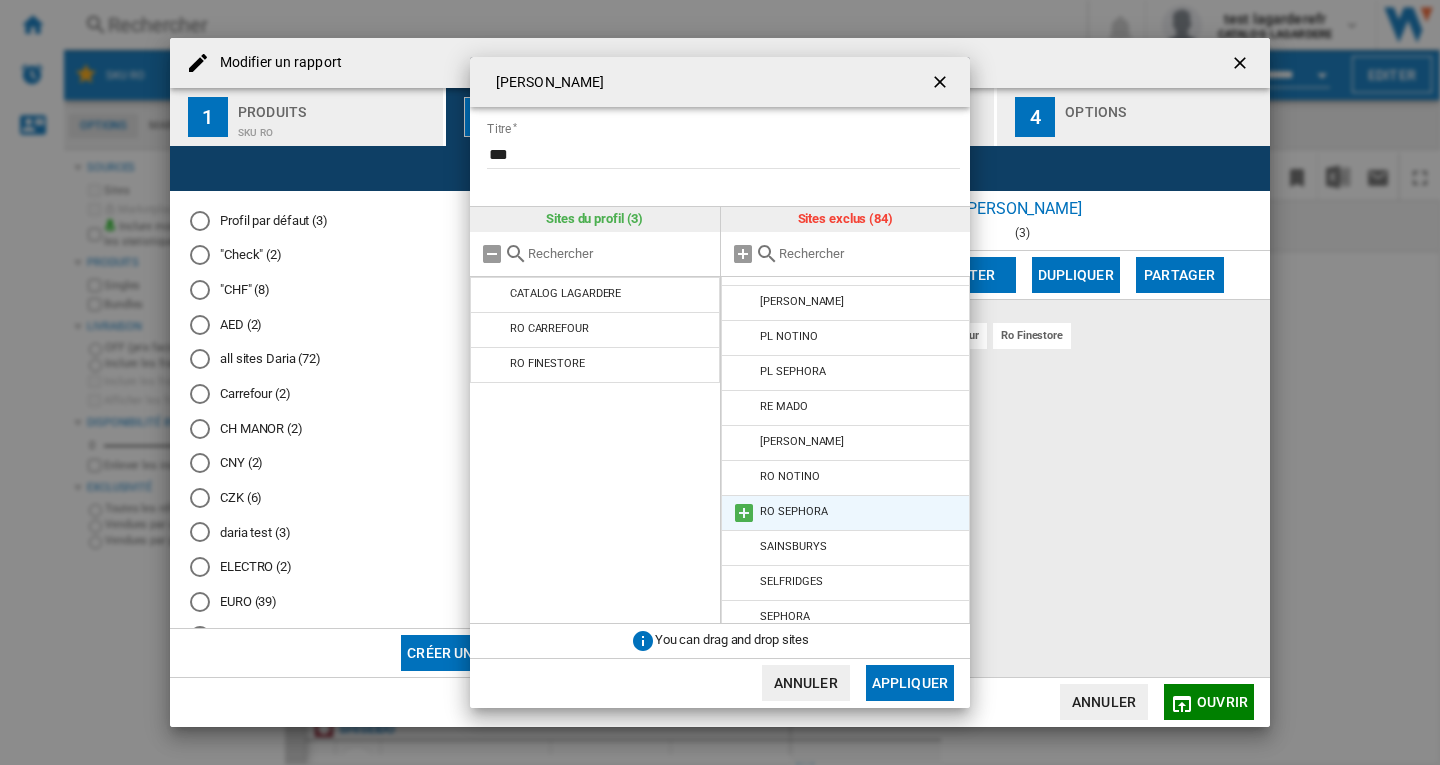 click at bounding box center [744, 513] 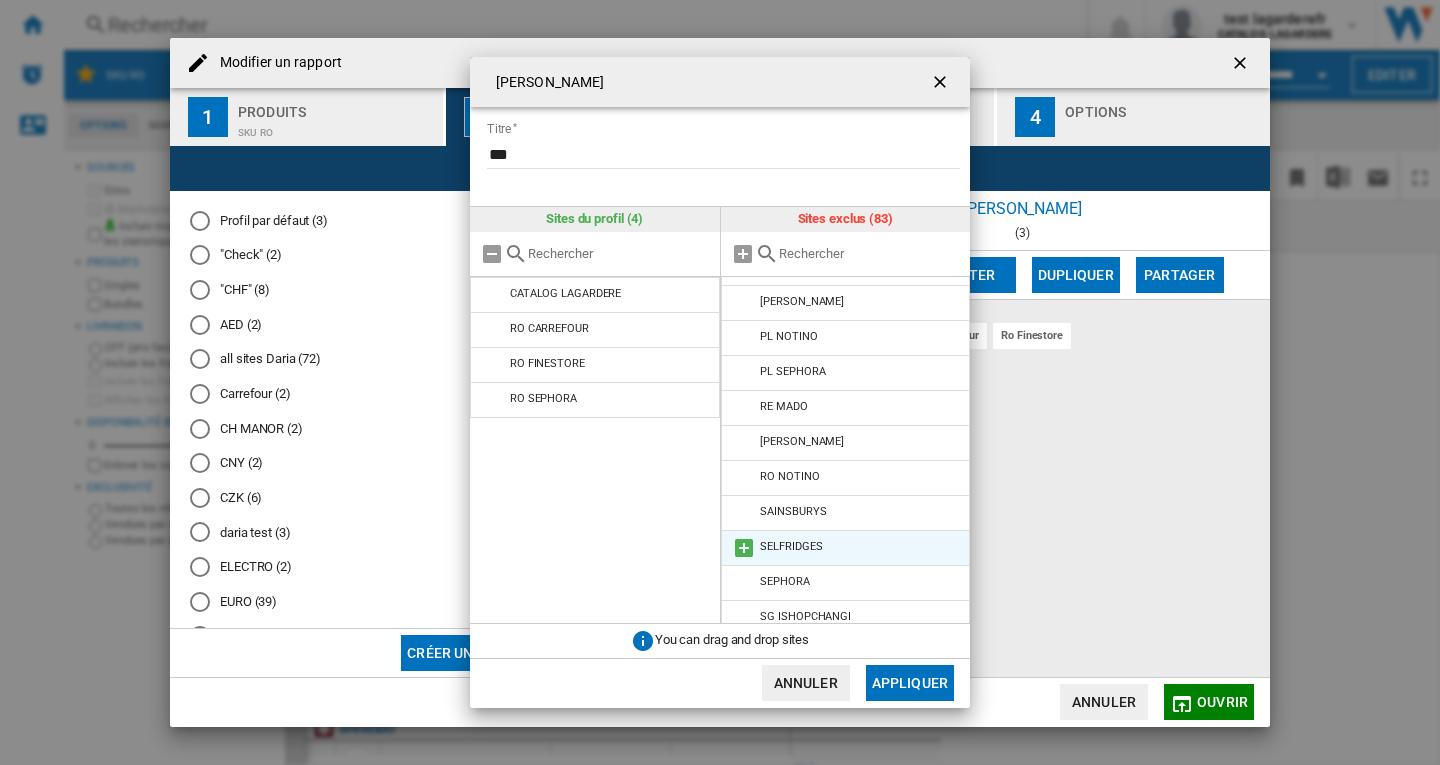 scroll, scrollTop: 2442, scrollLeft: 0, axis: vertical 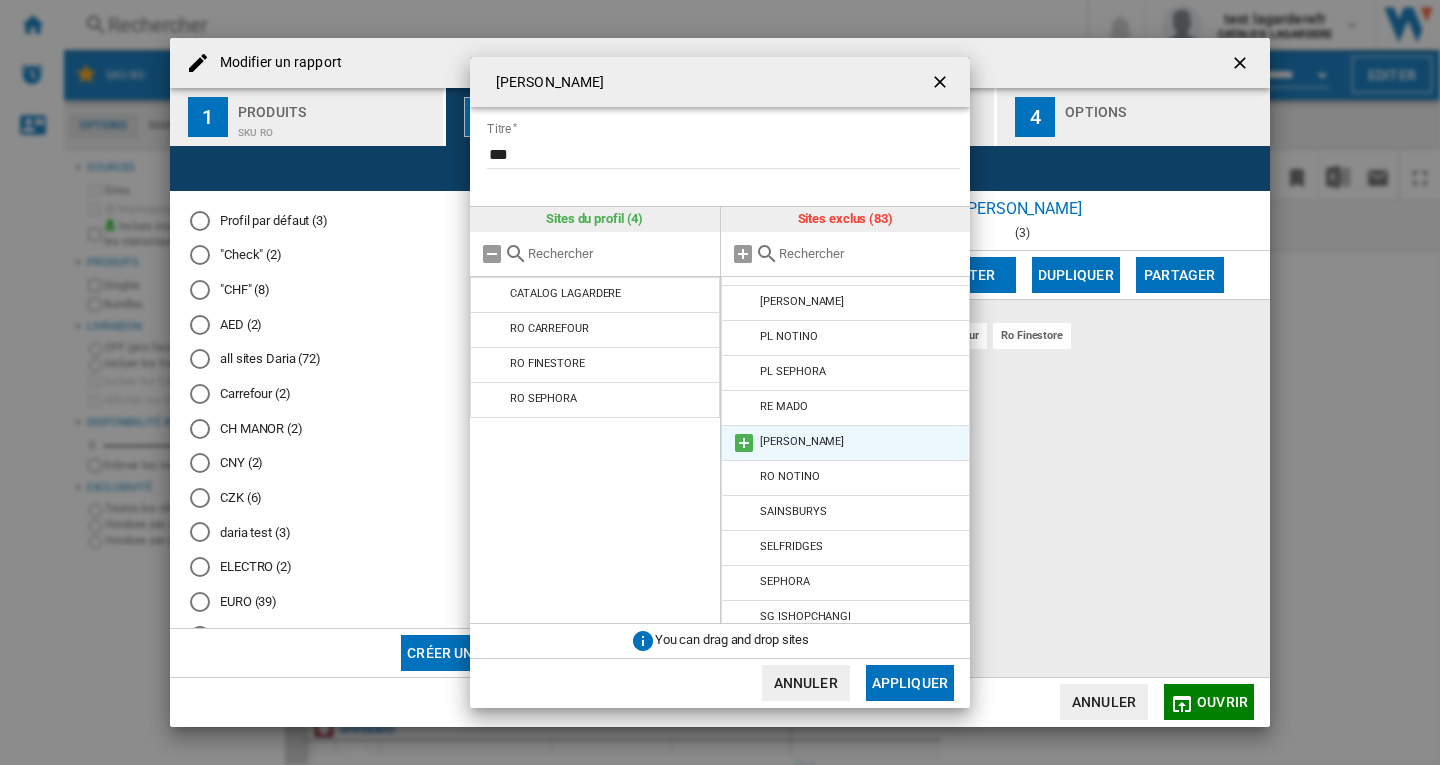 click at bounding box center [744, 443] 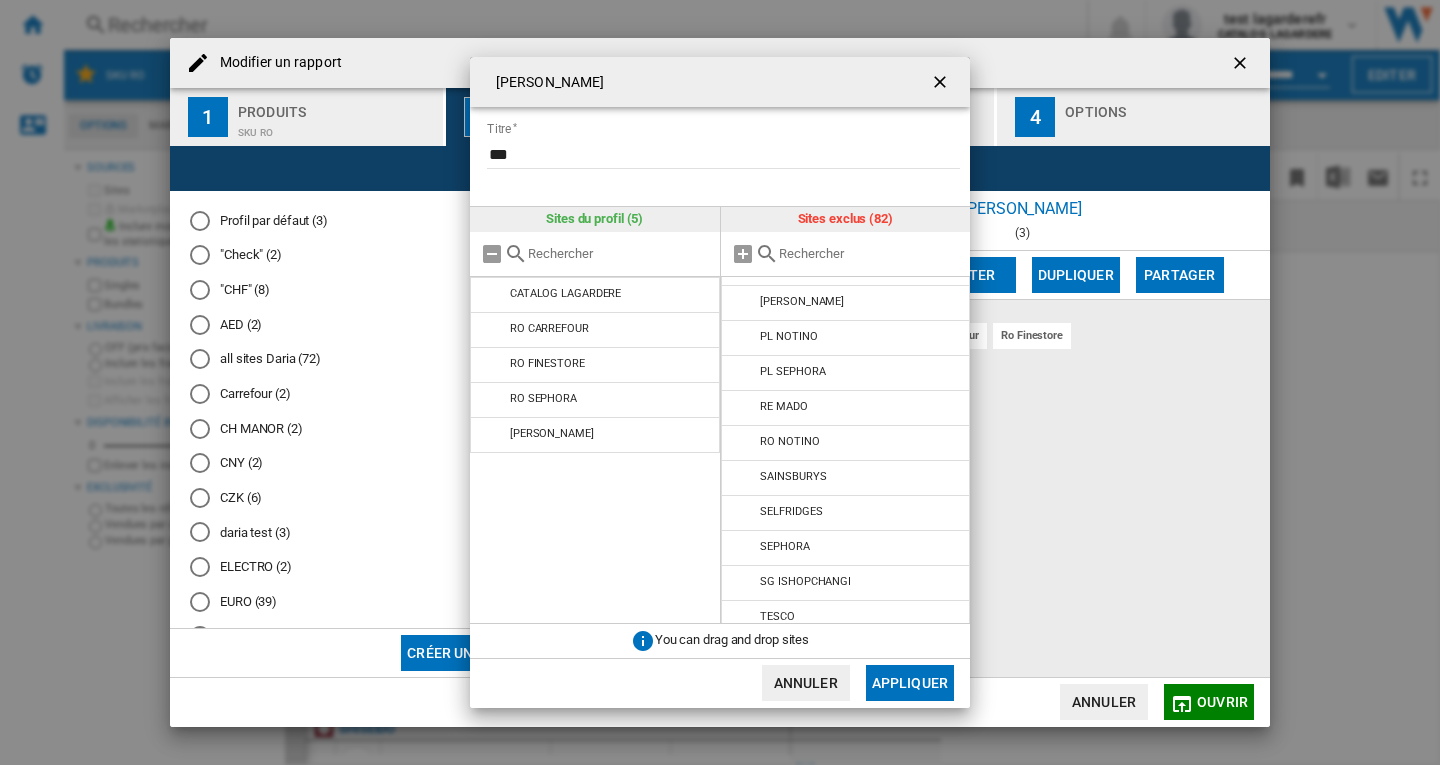 scroll, scrollTop: 2442, scrollLeft: 0, axis: vertical 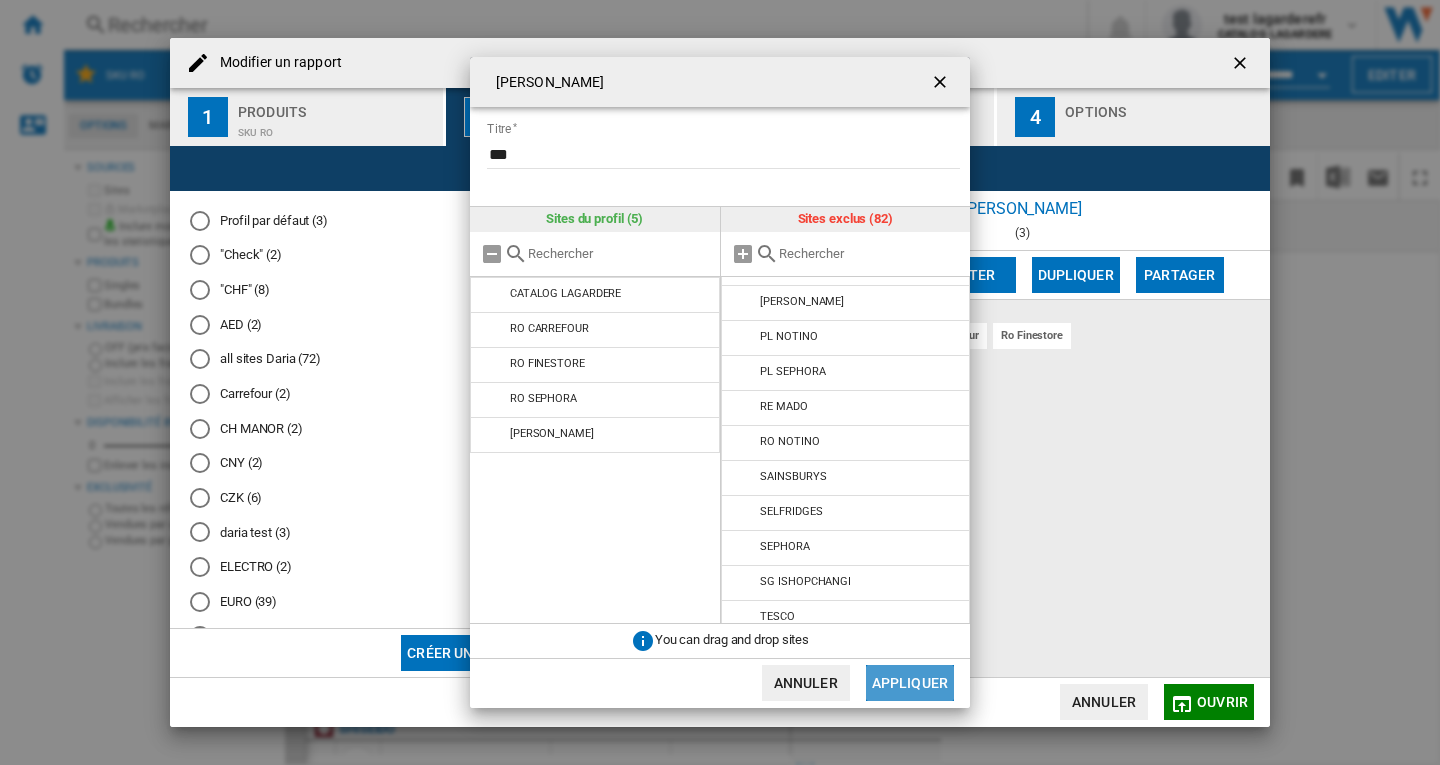 click on "Appliquer" 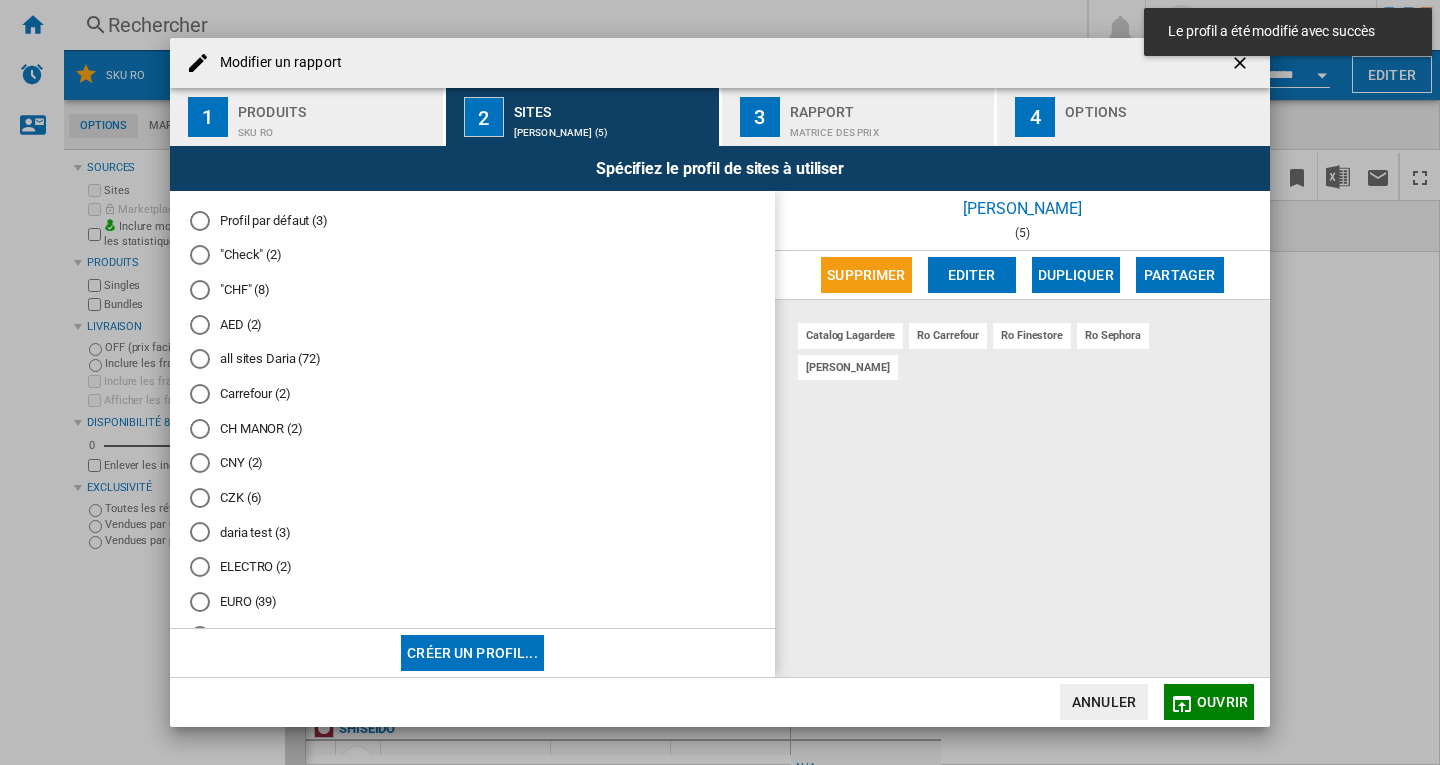 click on "Ouvrir" 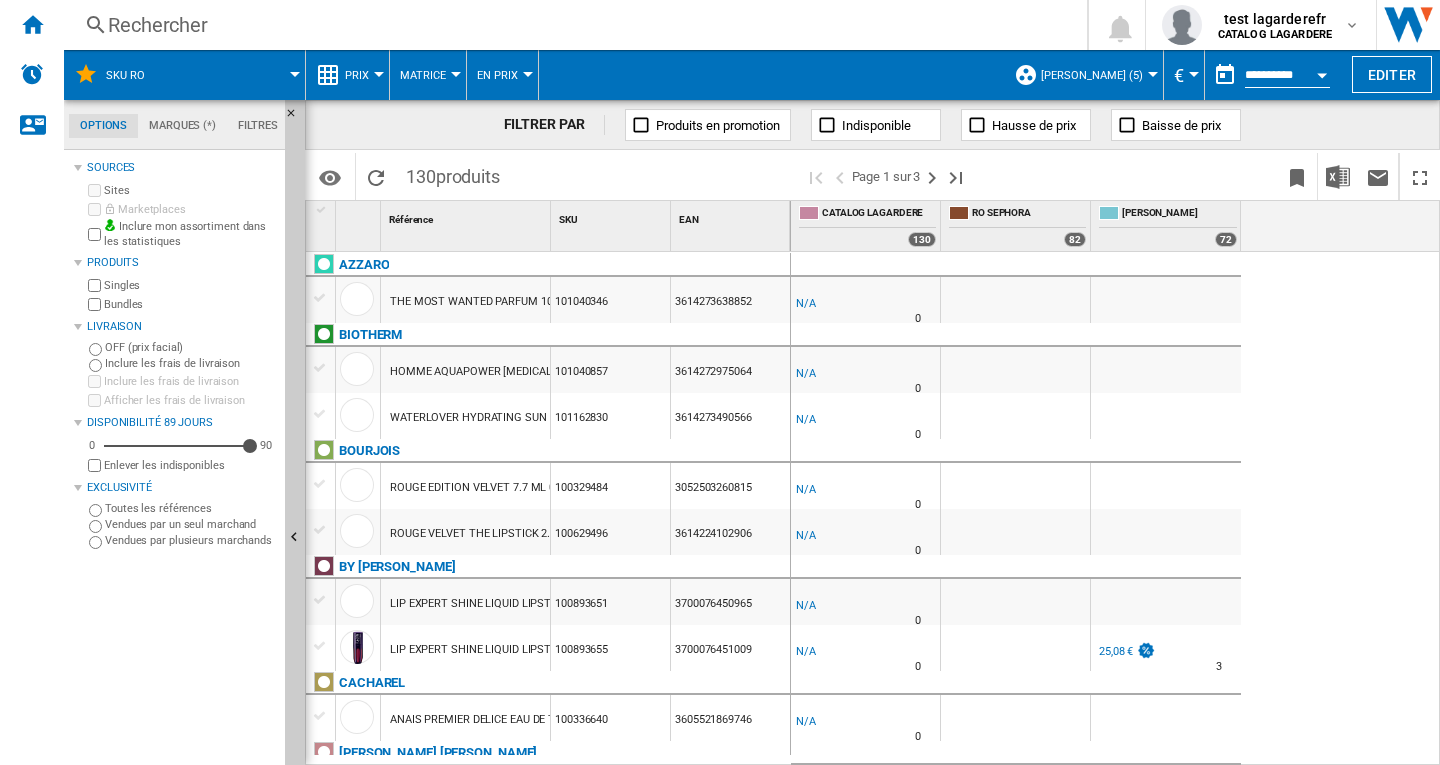 scroll, scrollTop: 200, scrollLeft: 0, axis: vertical 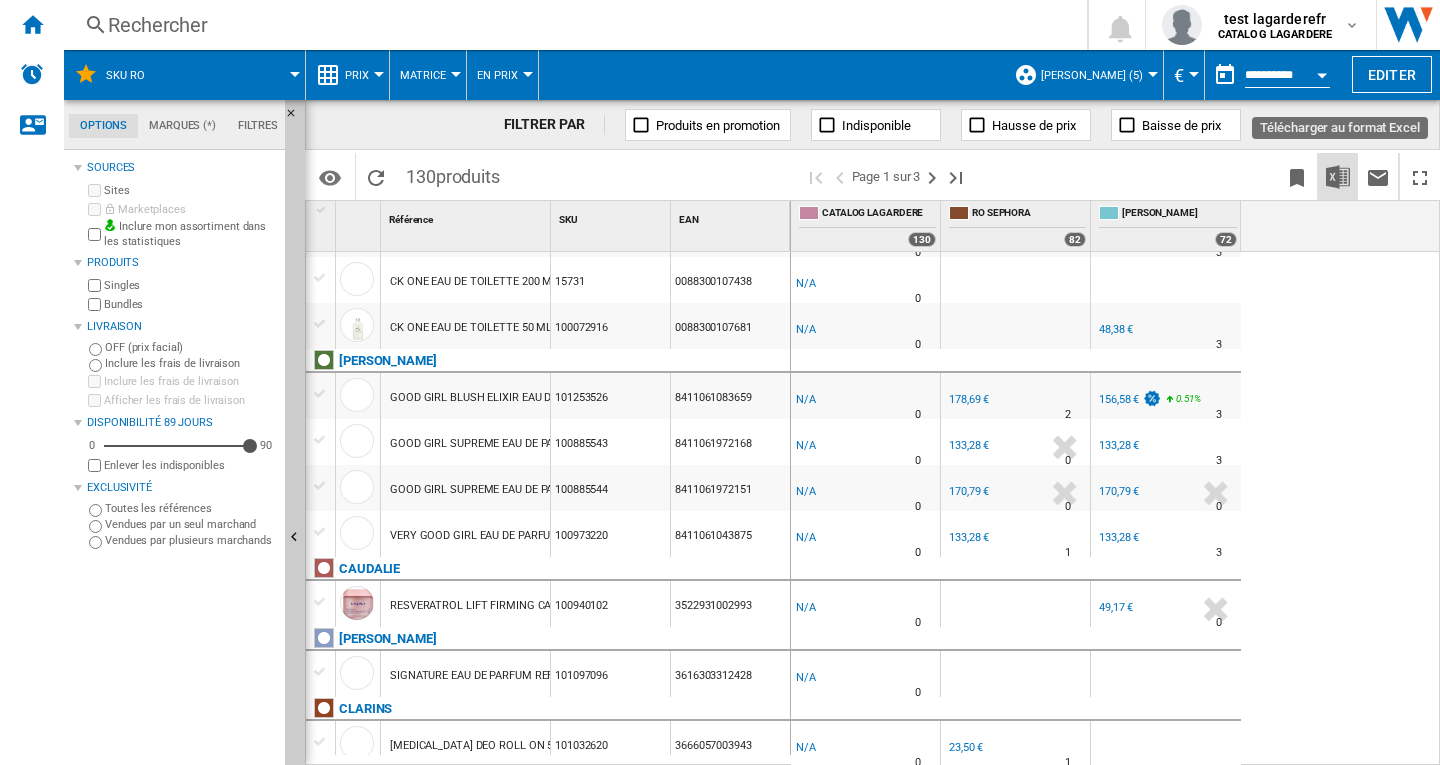 click at bounding box center [1338, 177] 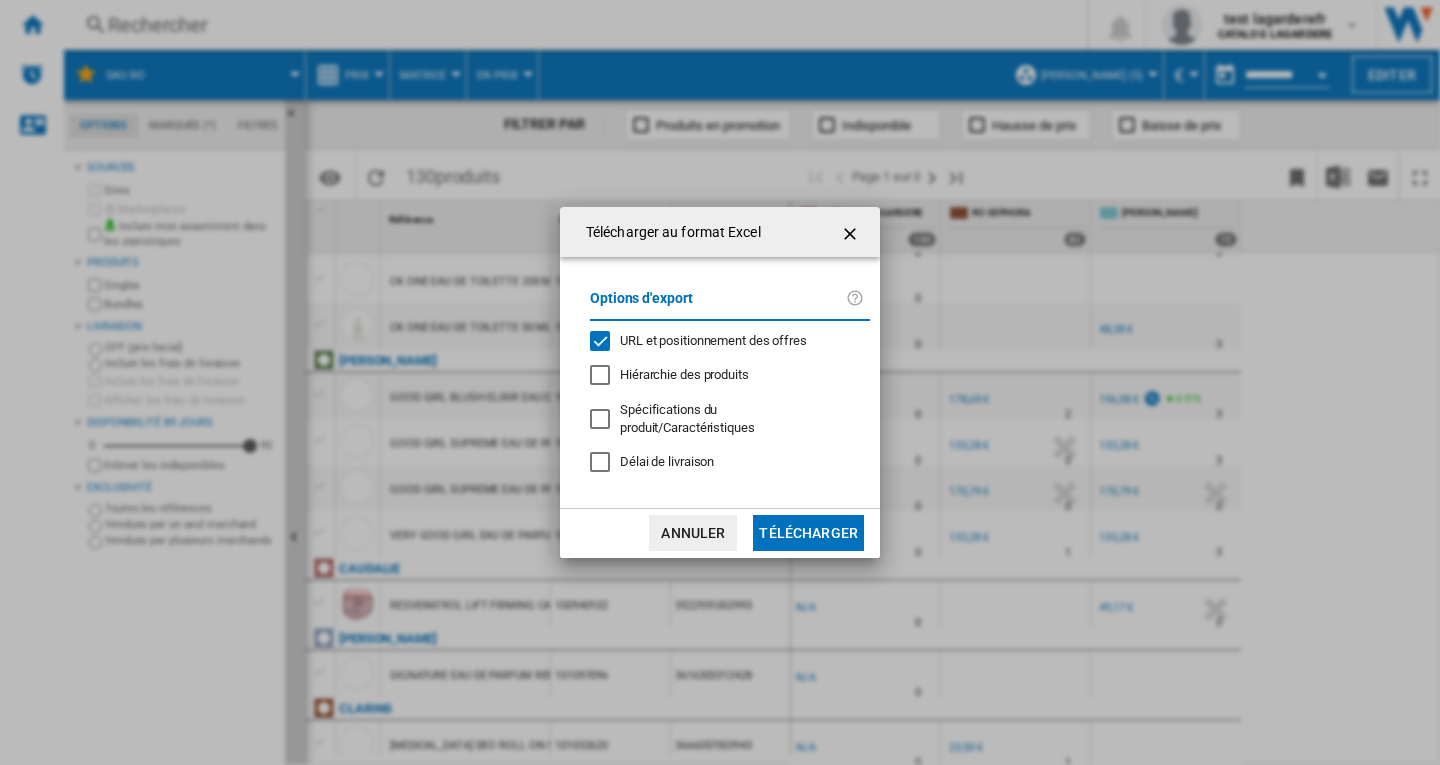 click on "Télécharger" 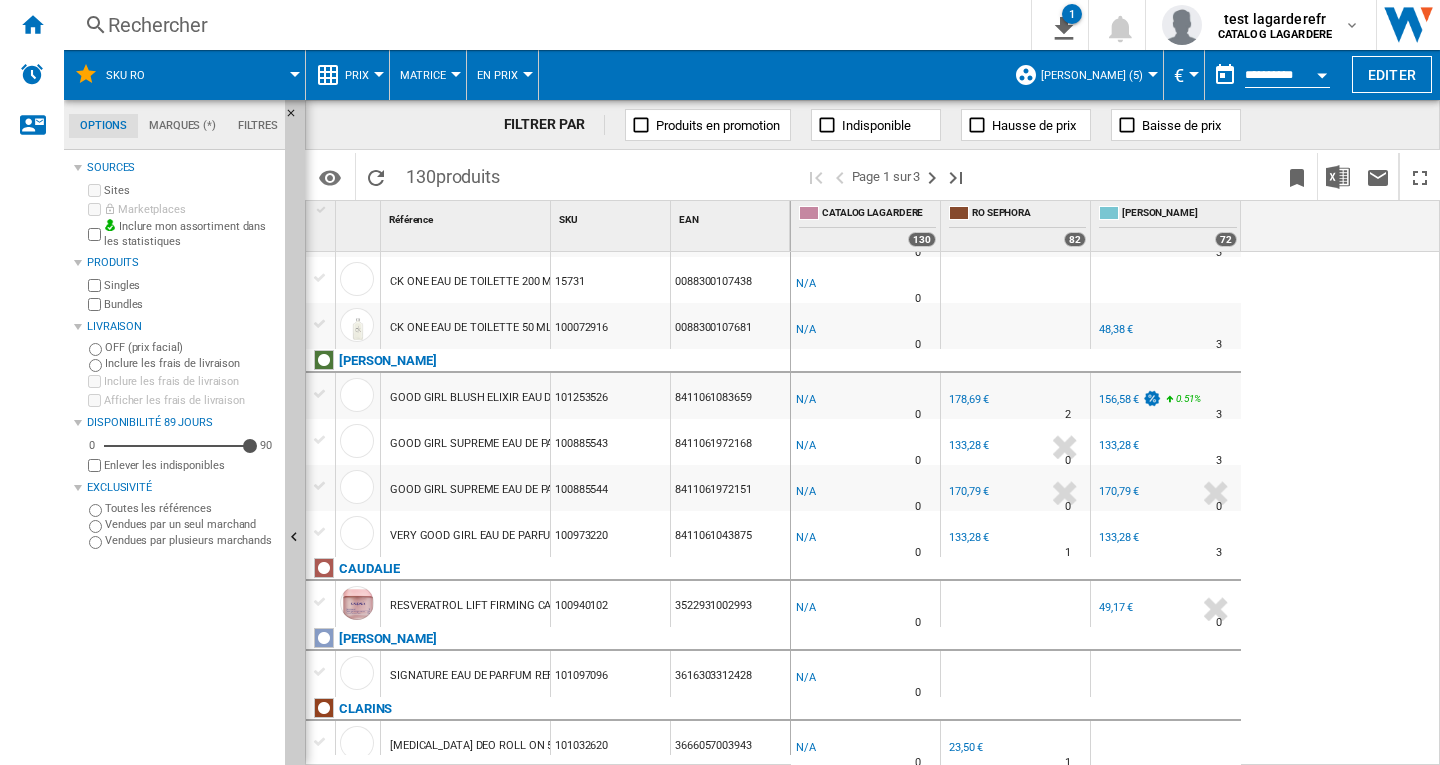 click at bounding box center [1194, 74] 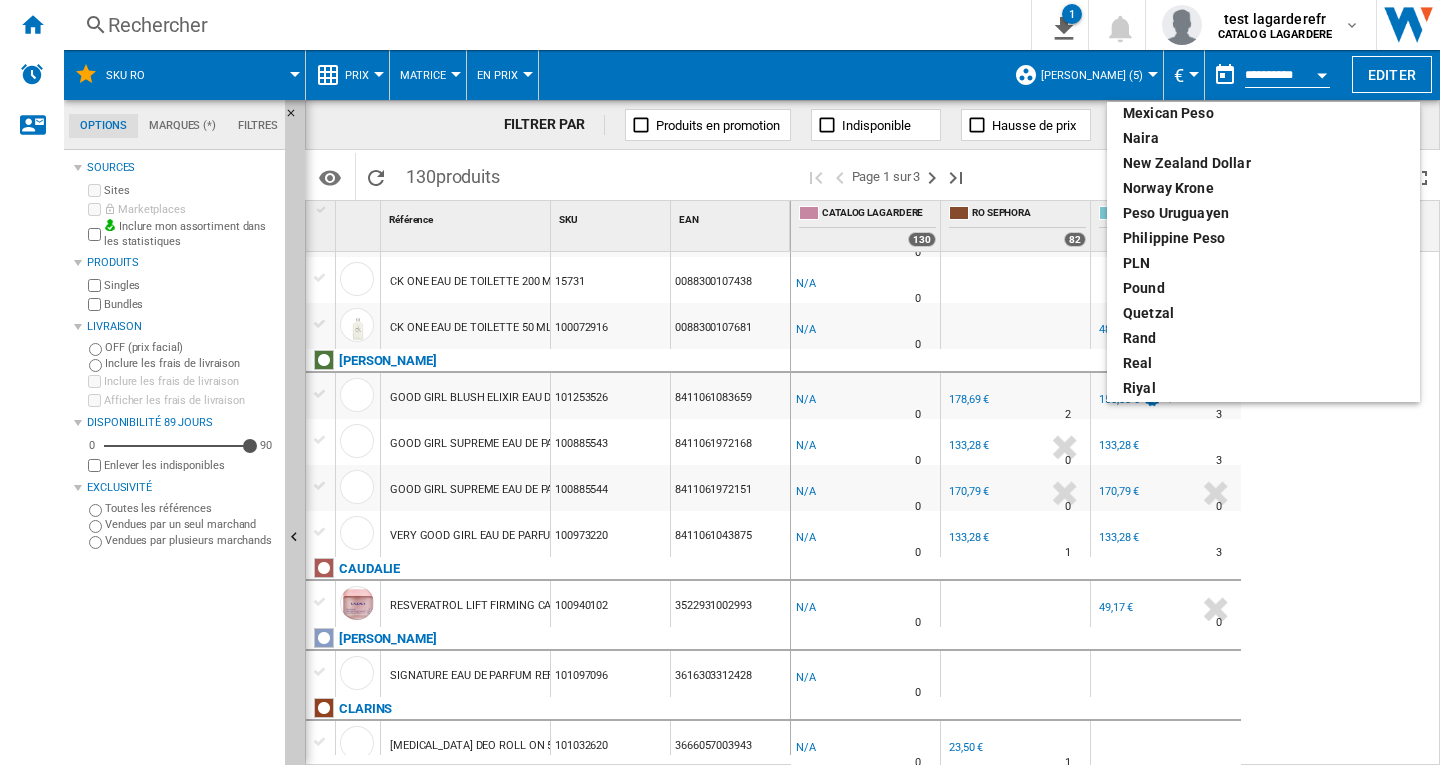 scroll, scrollTop: 733, scrollLeft: 0, axis: vertical 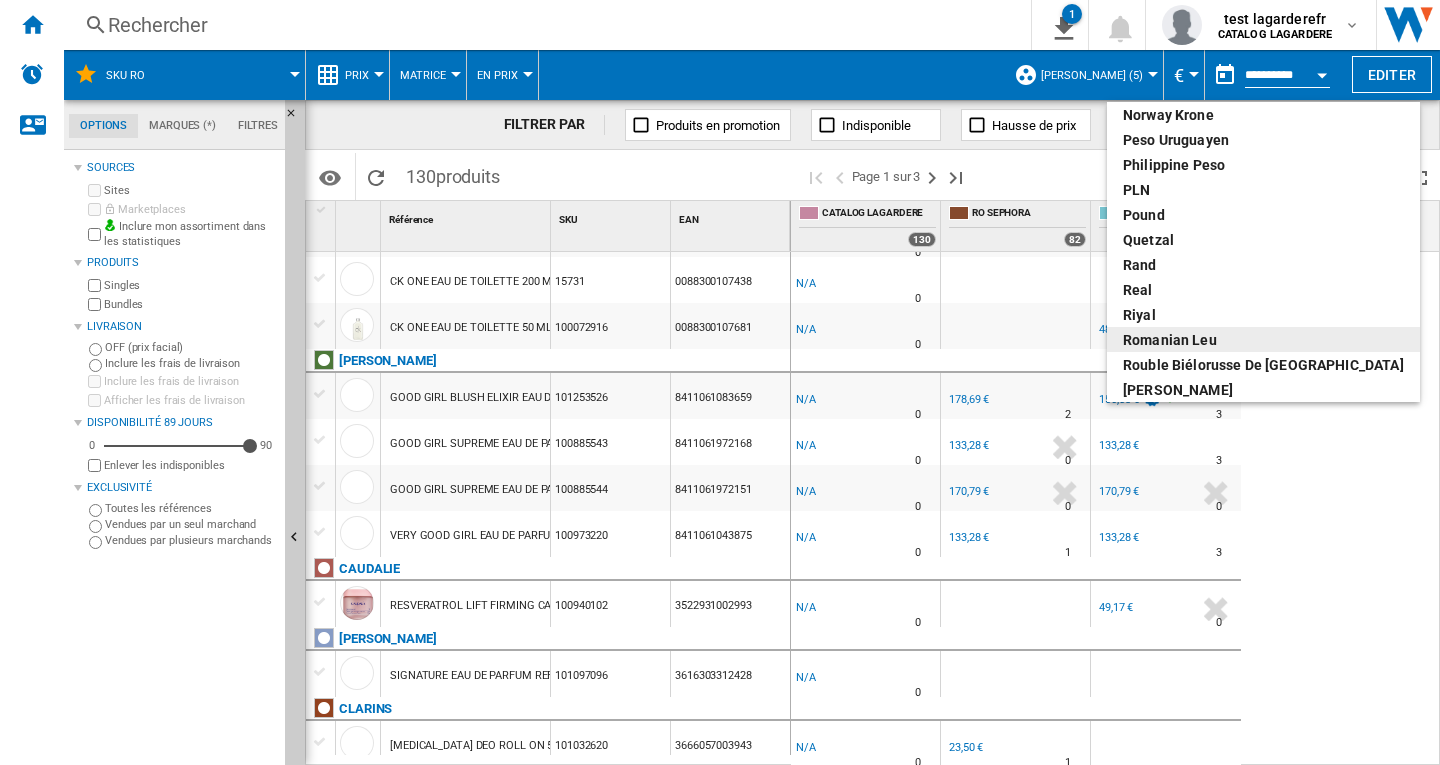 click on "Romanian leu" at bounding box center [1263, 340] 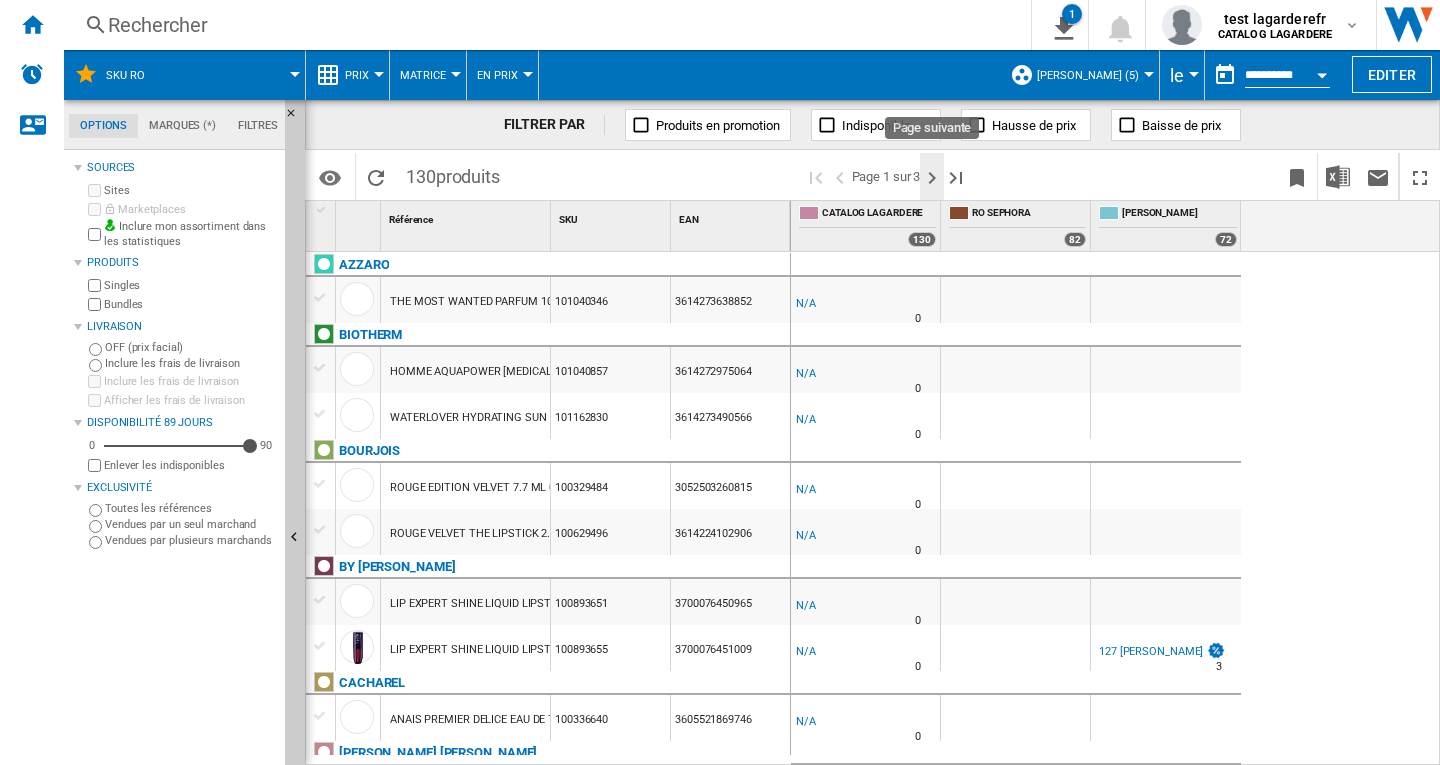 click at bounding box center (932, 178) 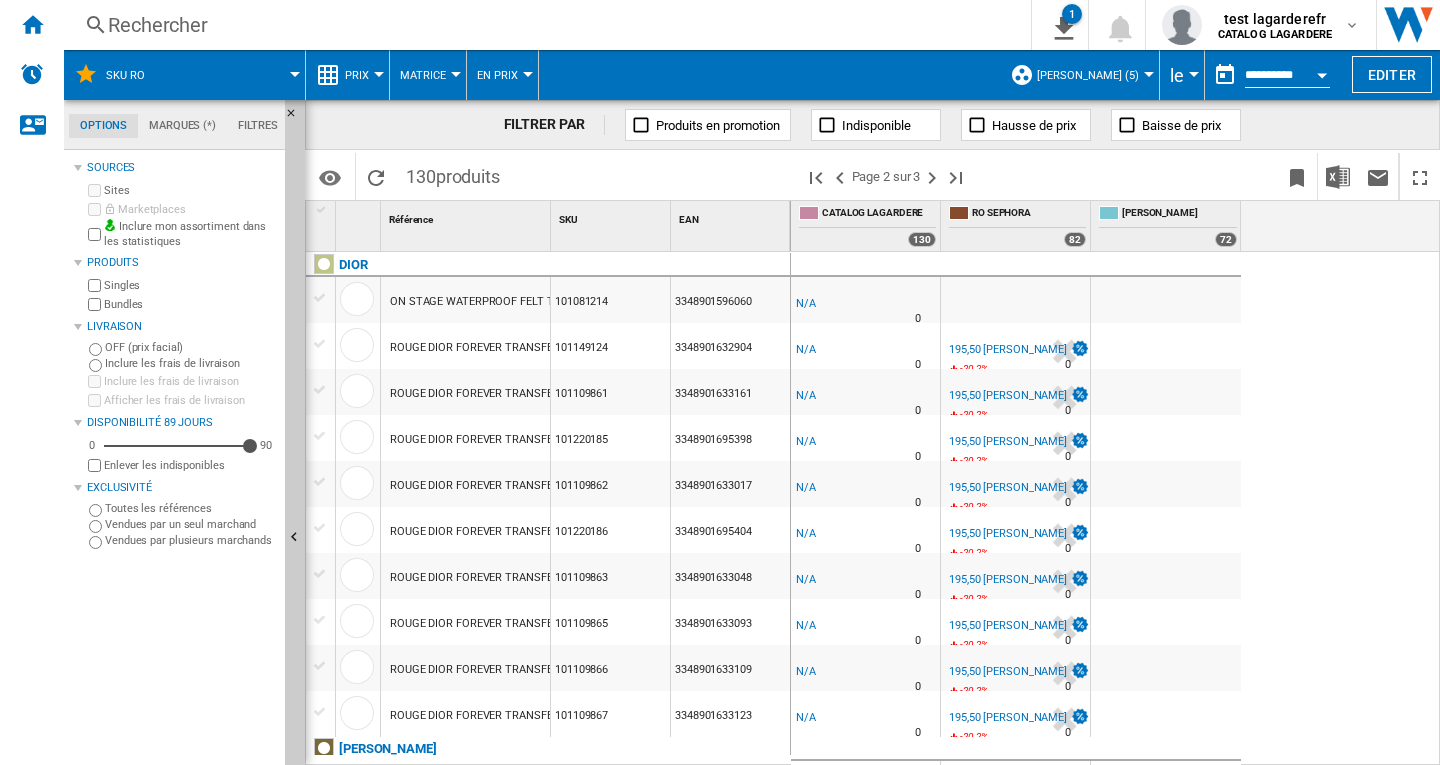 scroll, scrollTop: 0, scrollLeft: 0, axis: both 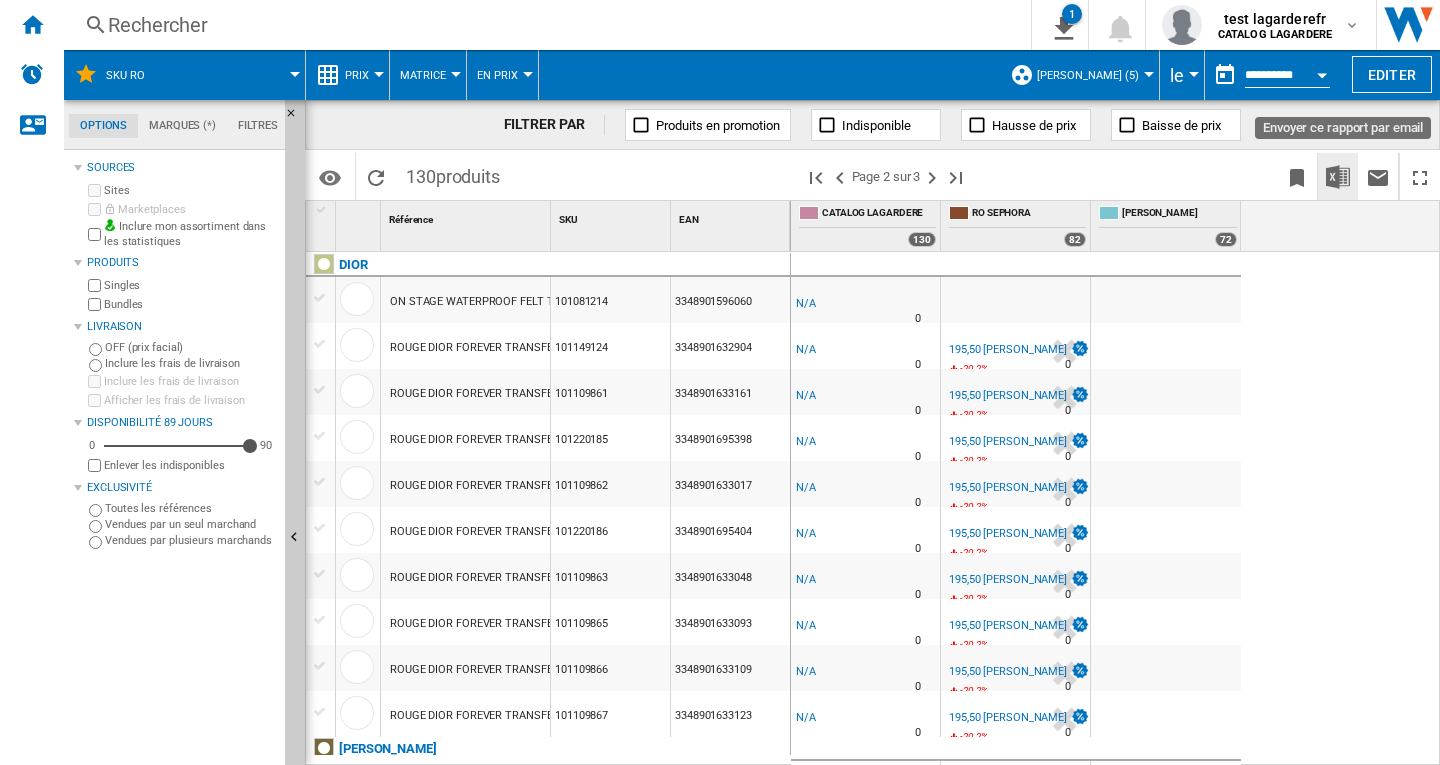 click at bounding box center (1338, 177) 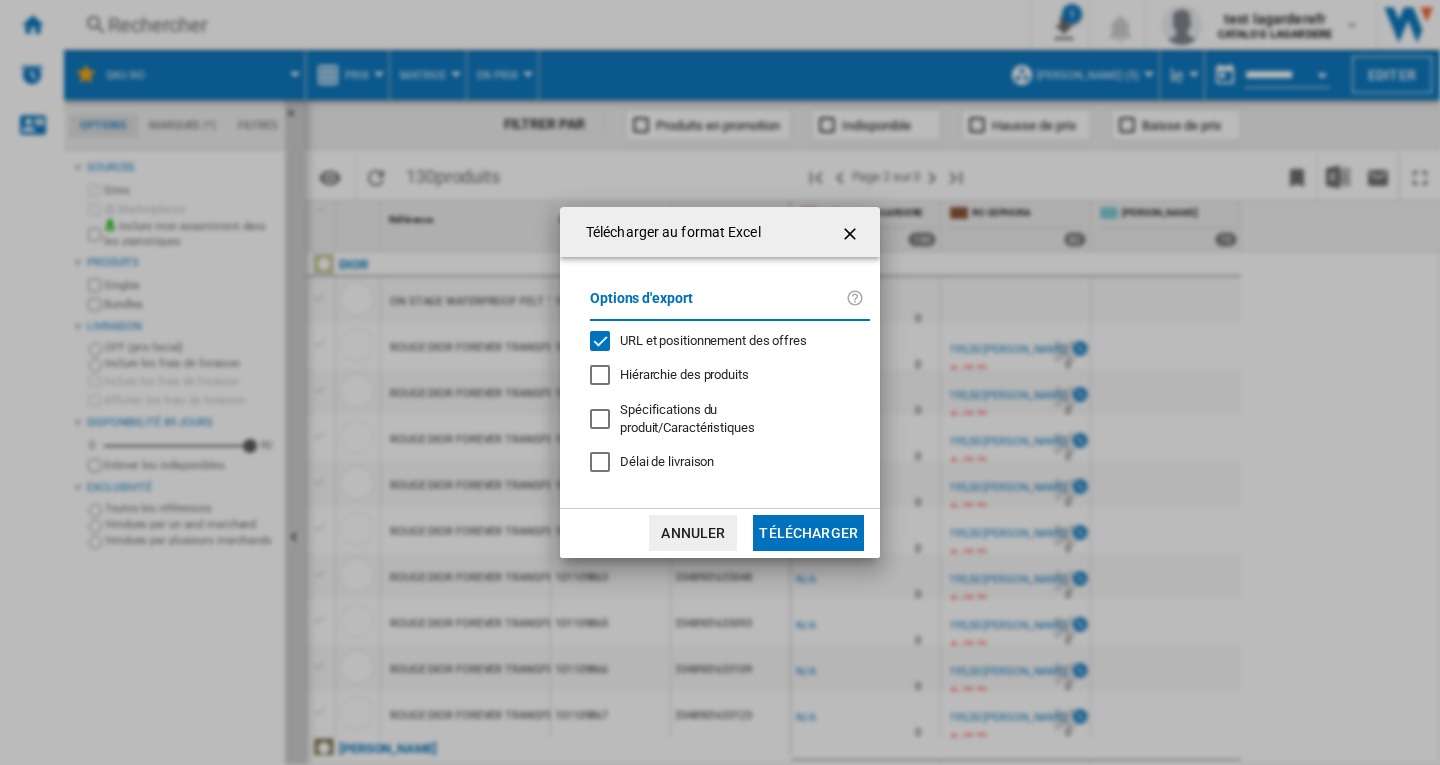 click on "Télécharger" 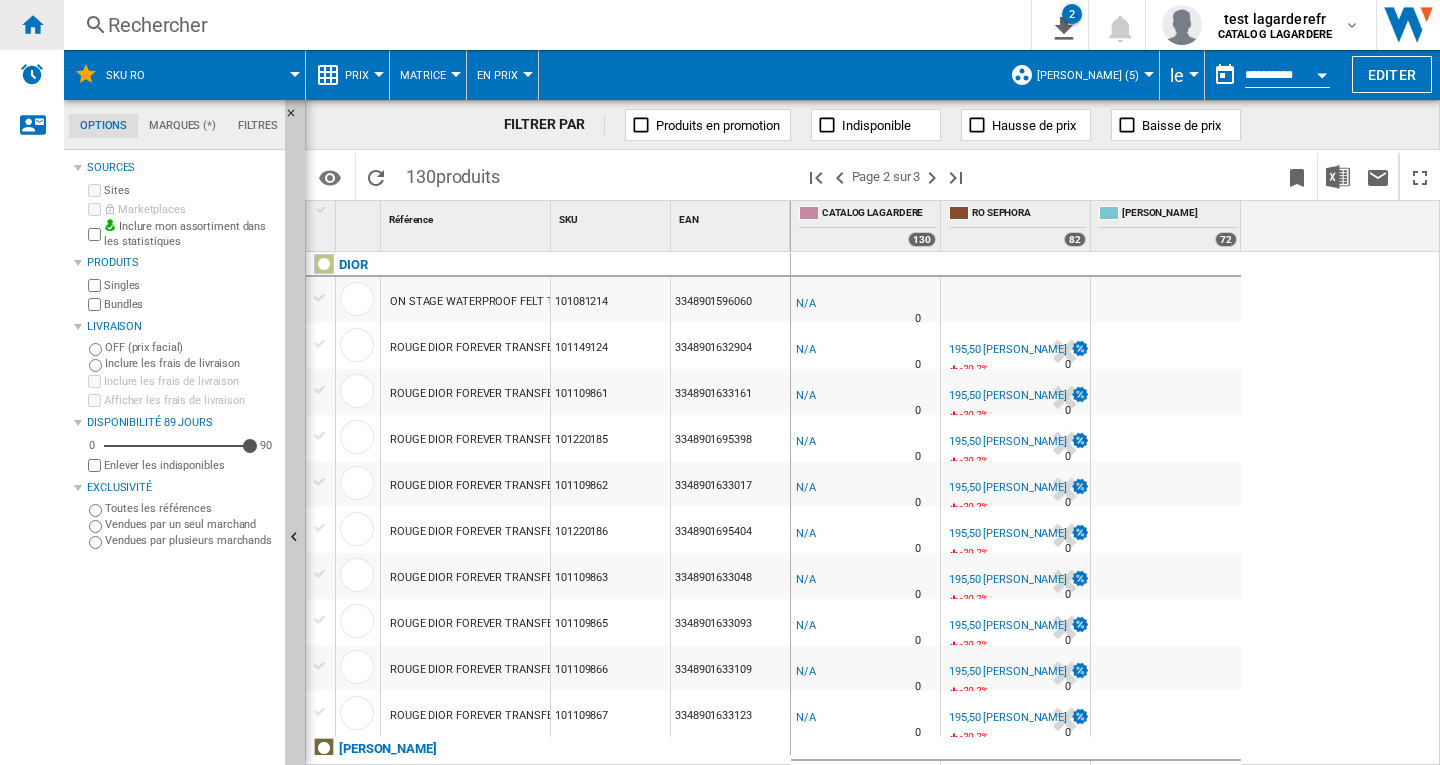 click at bounding box center [32, 24] 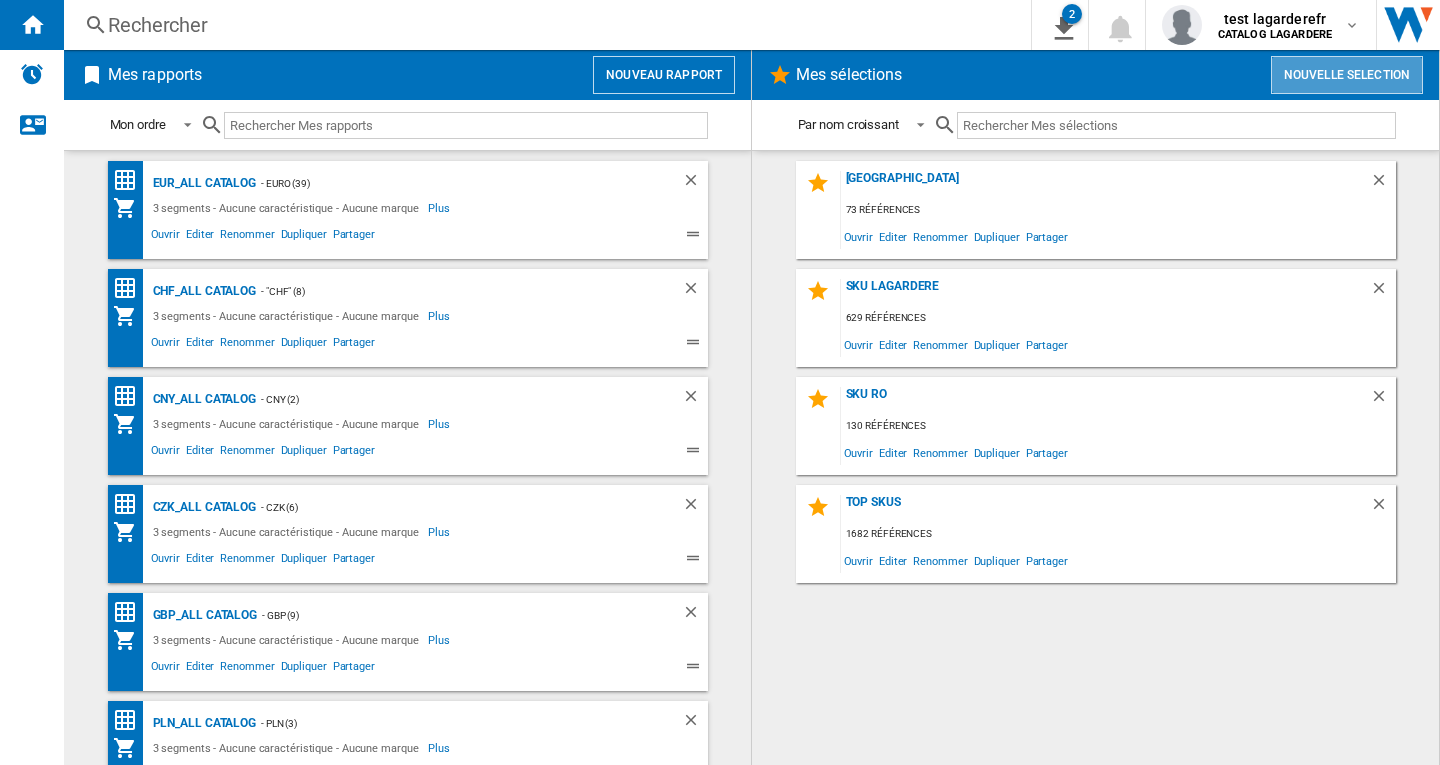 click on "Nouvelle selection" at bounding box center (1347, 75) 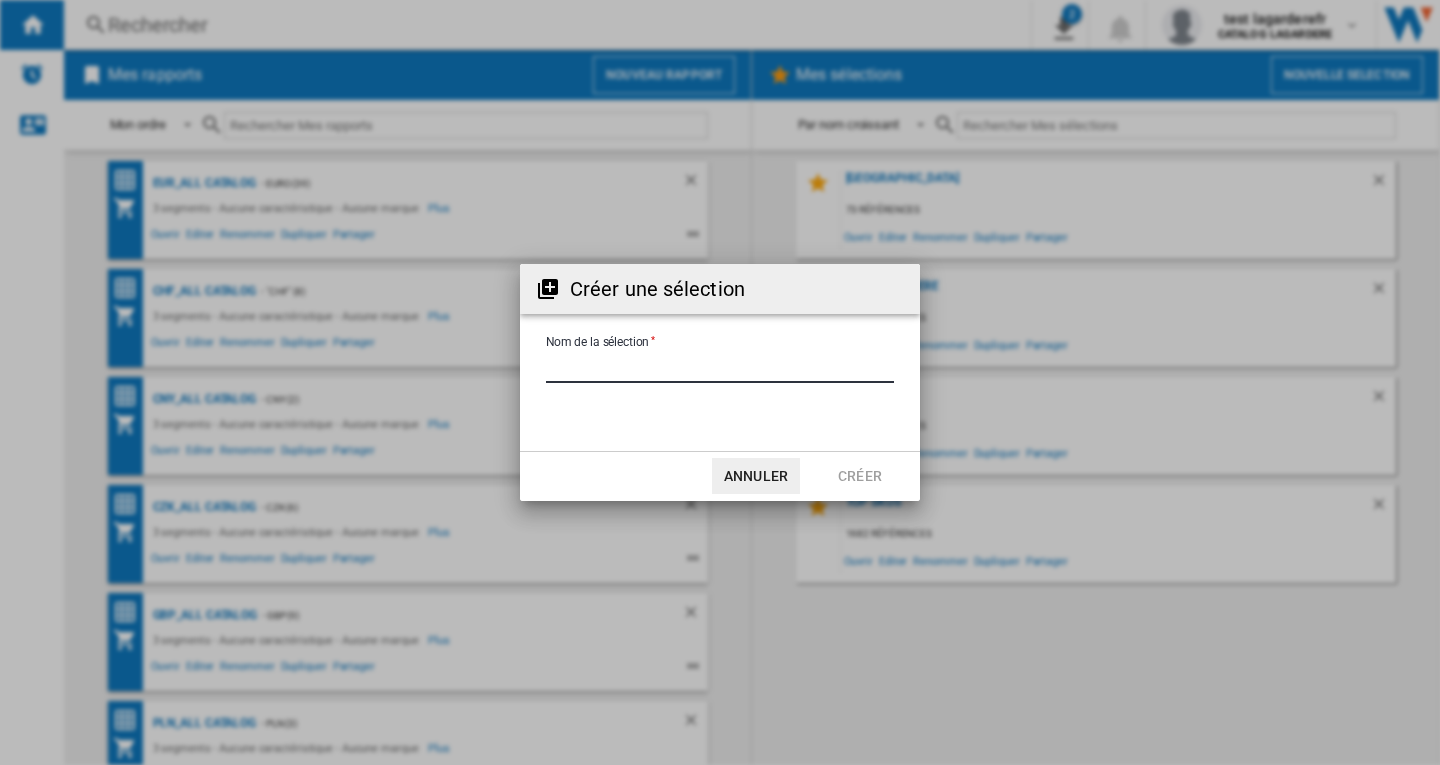 click on "Nom de la sélection" at bounding box center (720, 368) 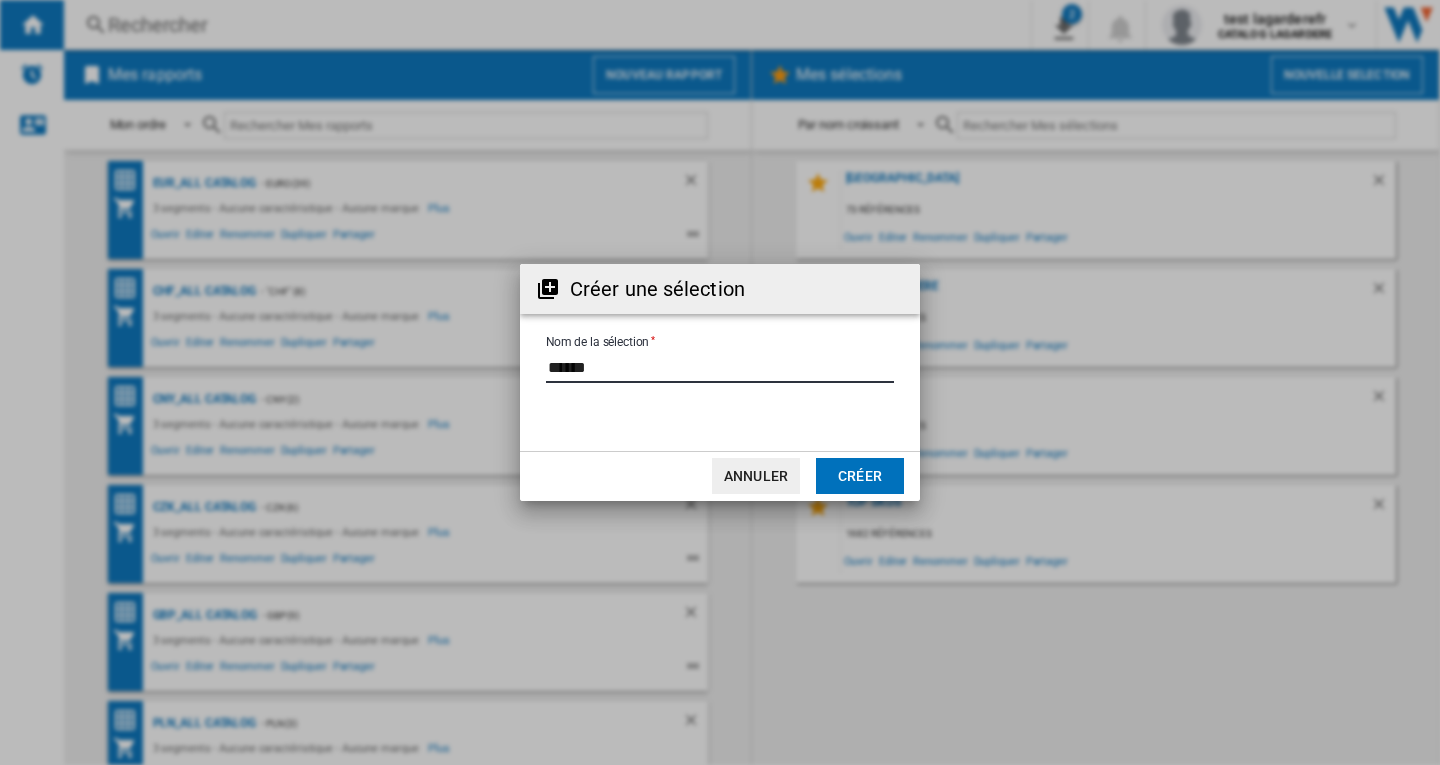 type on "******" 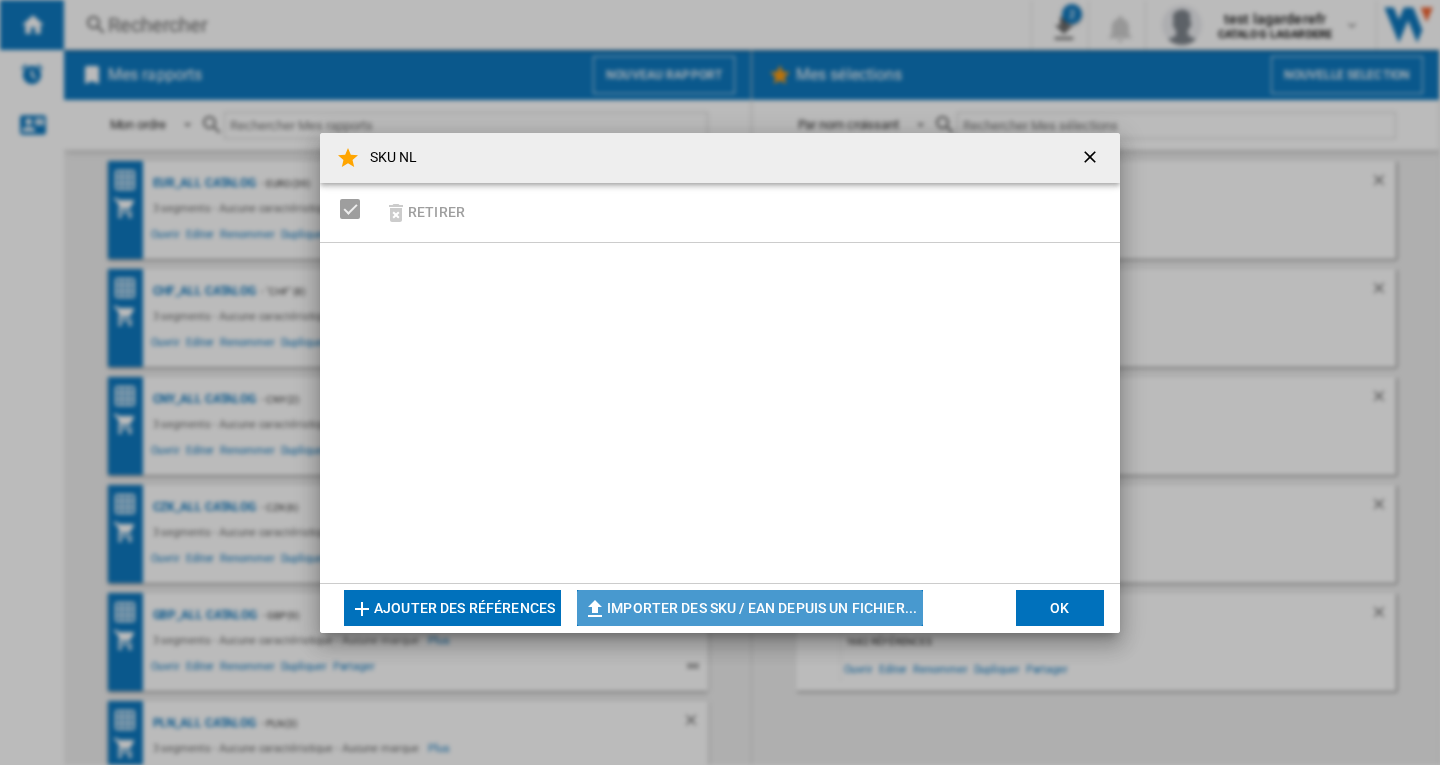 click on "Importer des SKU / EAN depuis un fichier..." 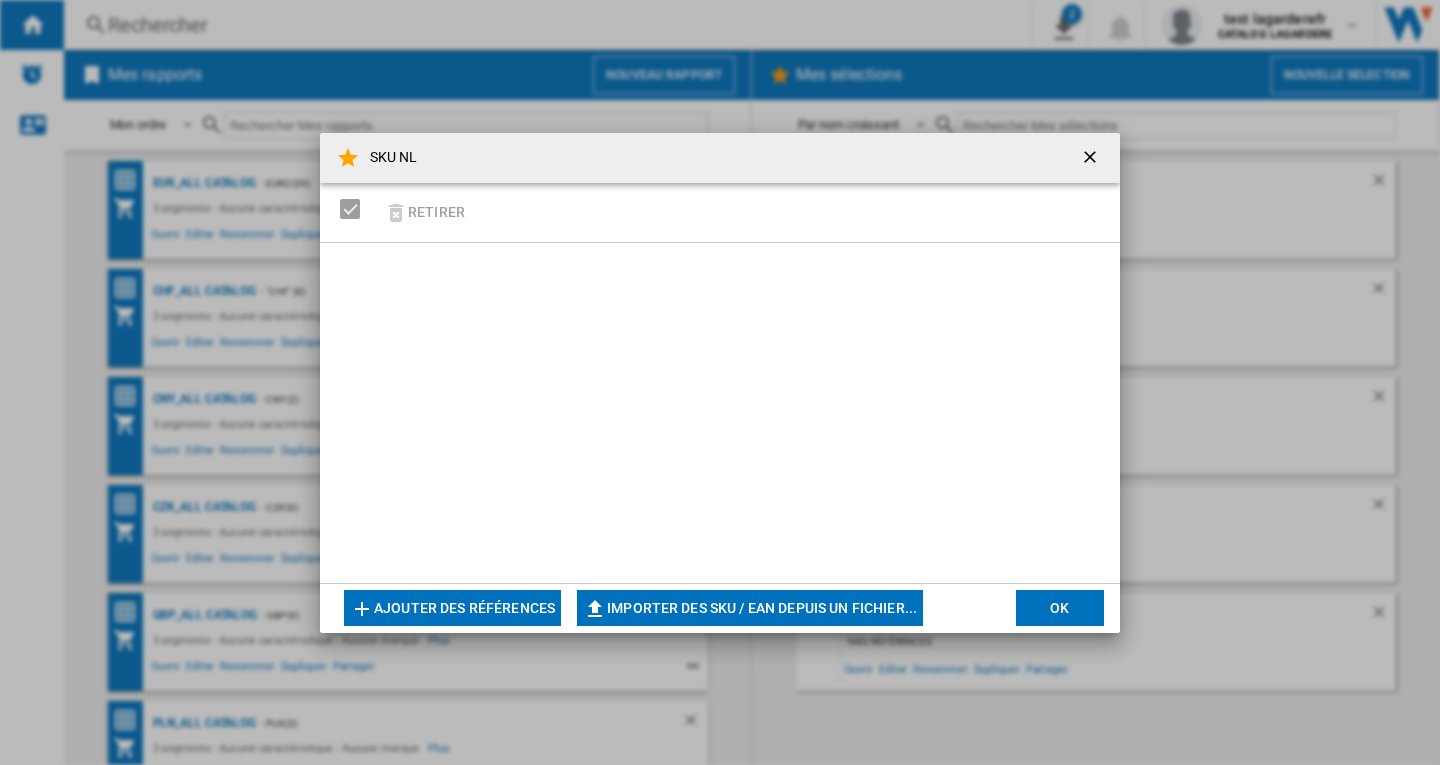 type on "**********" 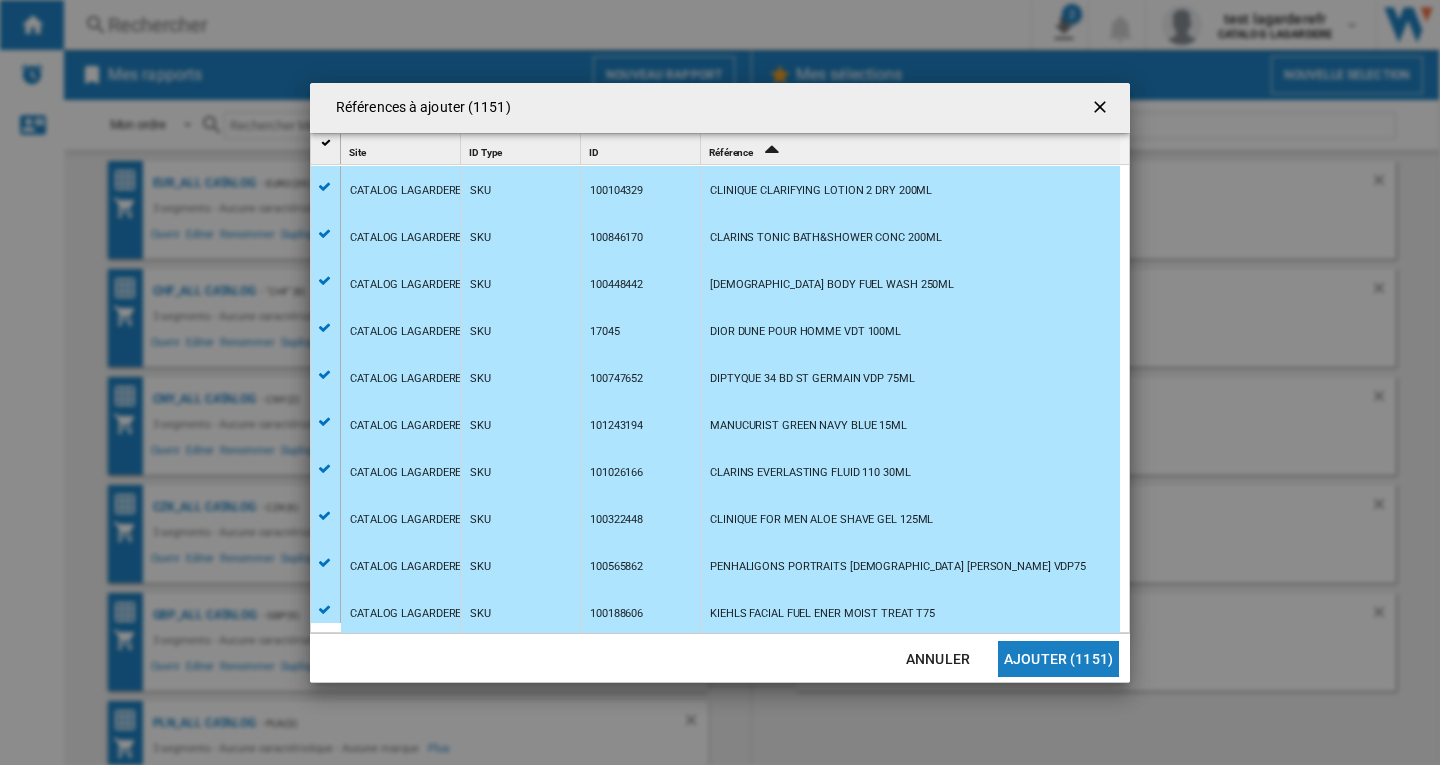 drag, startPoint x: 1068, startPoint y: 662, endPoint x: 1082, endPoint y: 642, distance: 24.41311 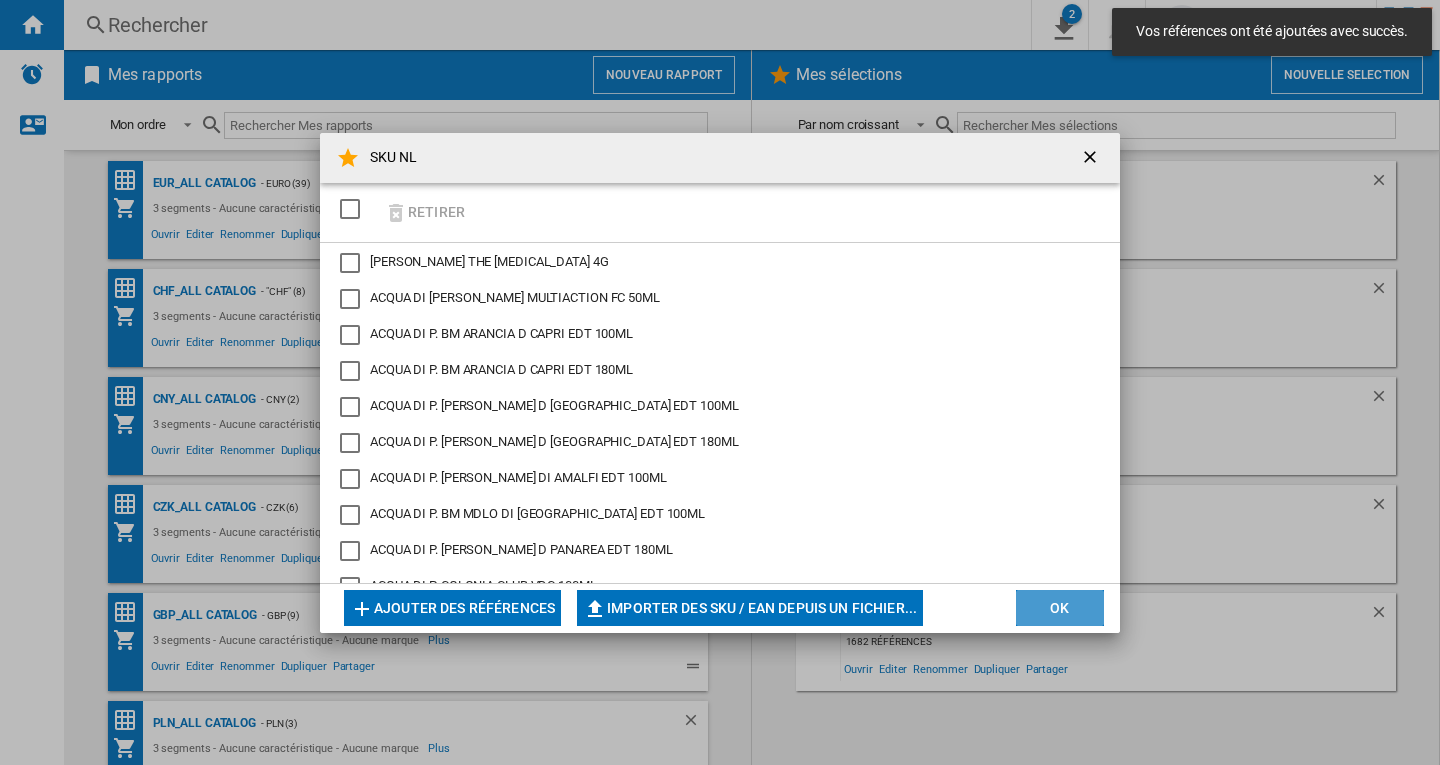 click on "OK" 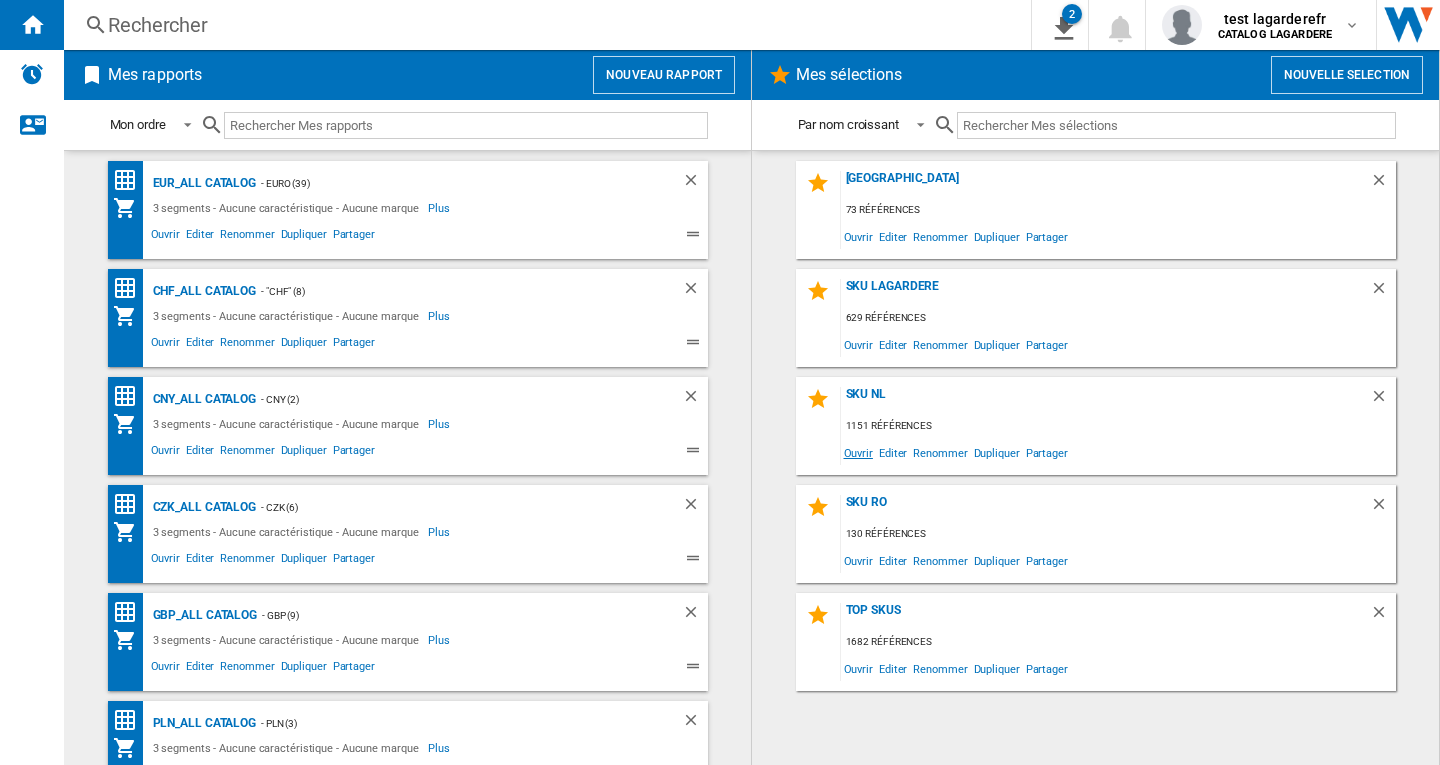click on "Ouvrir" 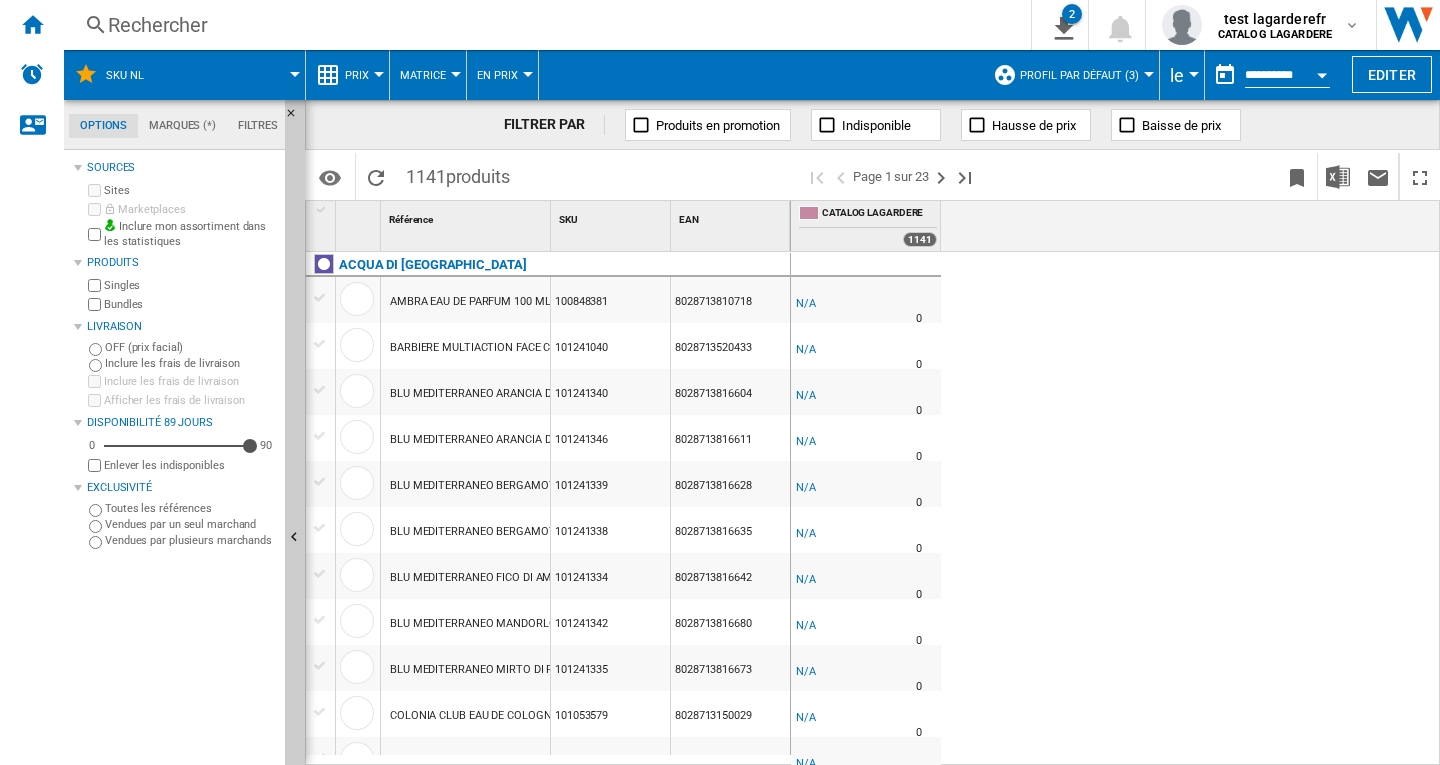click on "Profil par défaut (3)" at bounding box center (1084, 75) 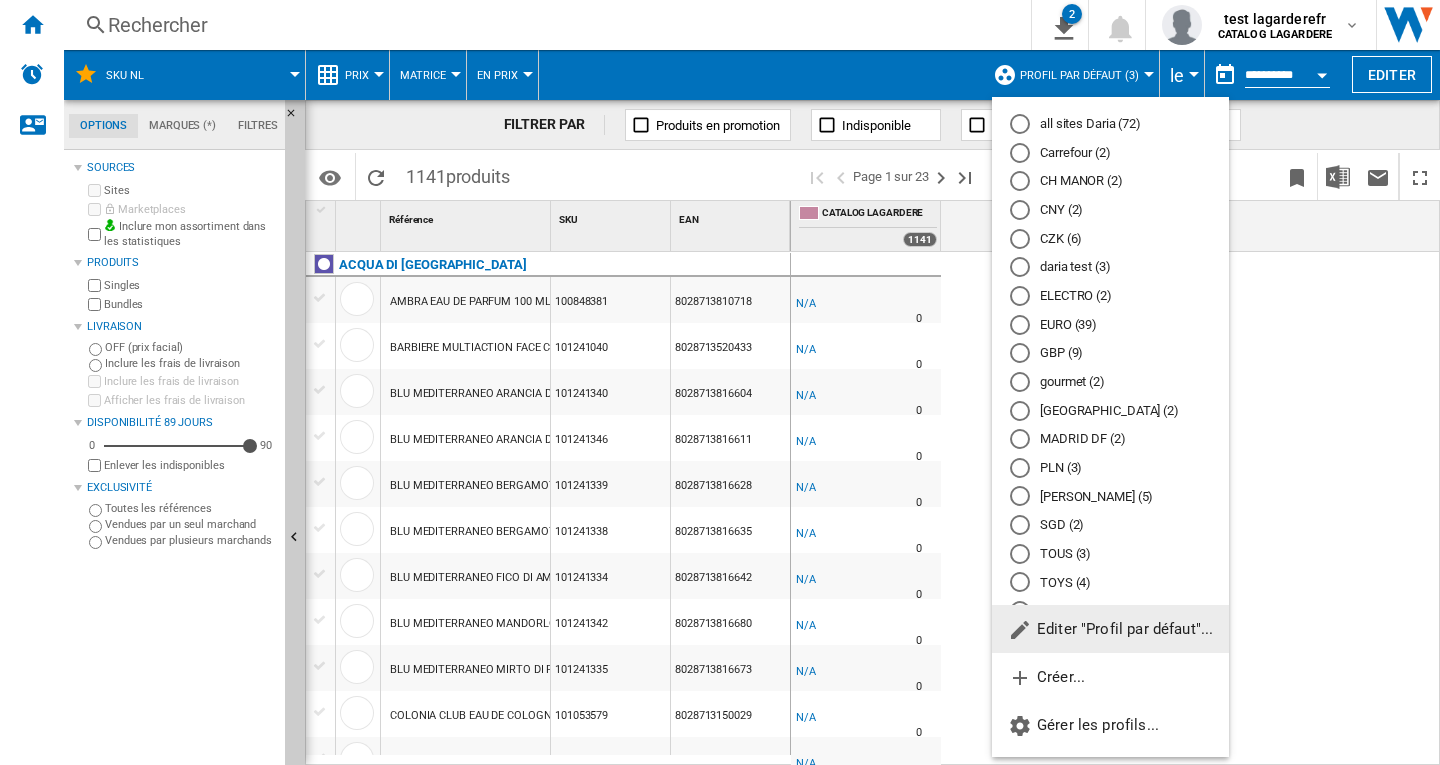 scroll, scrollTop: 113, scrollLeft: 0, axis: vertical 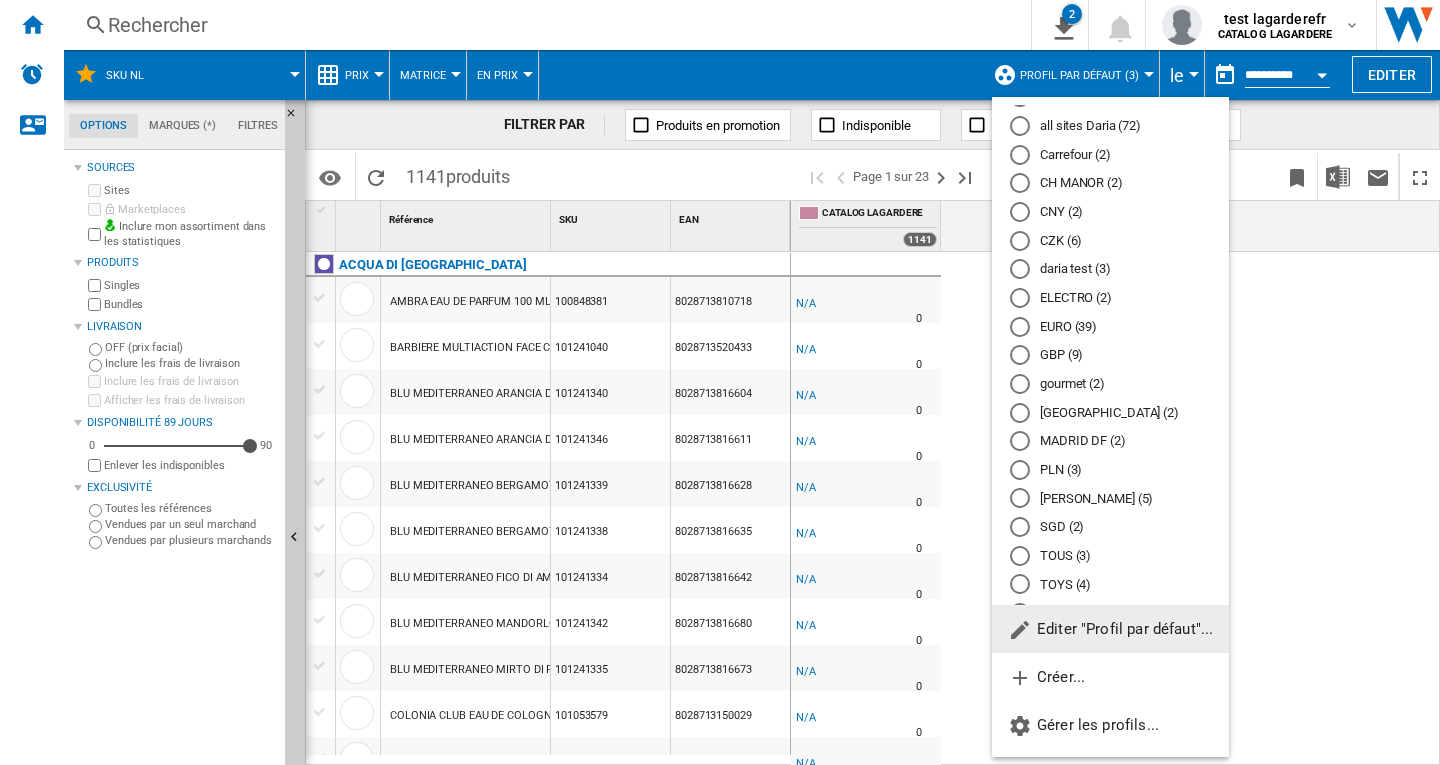 click at bounding box center [720, 382] 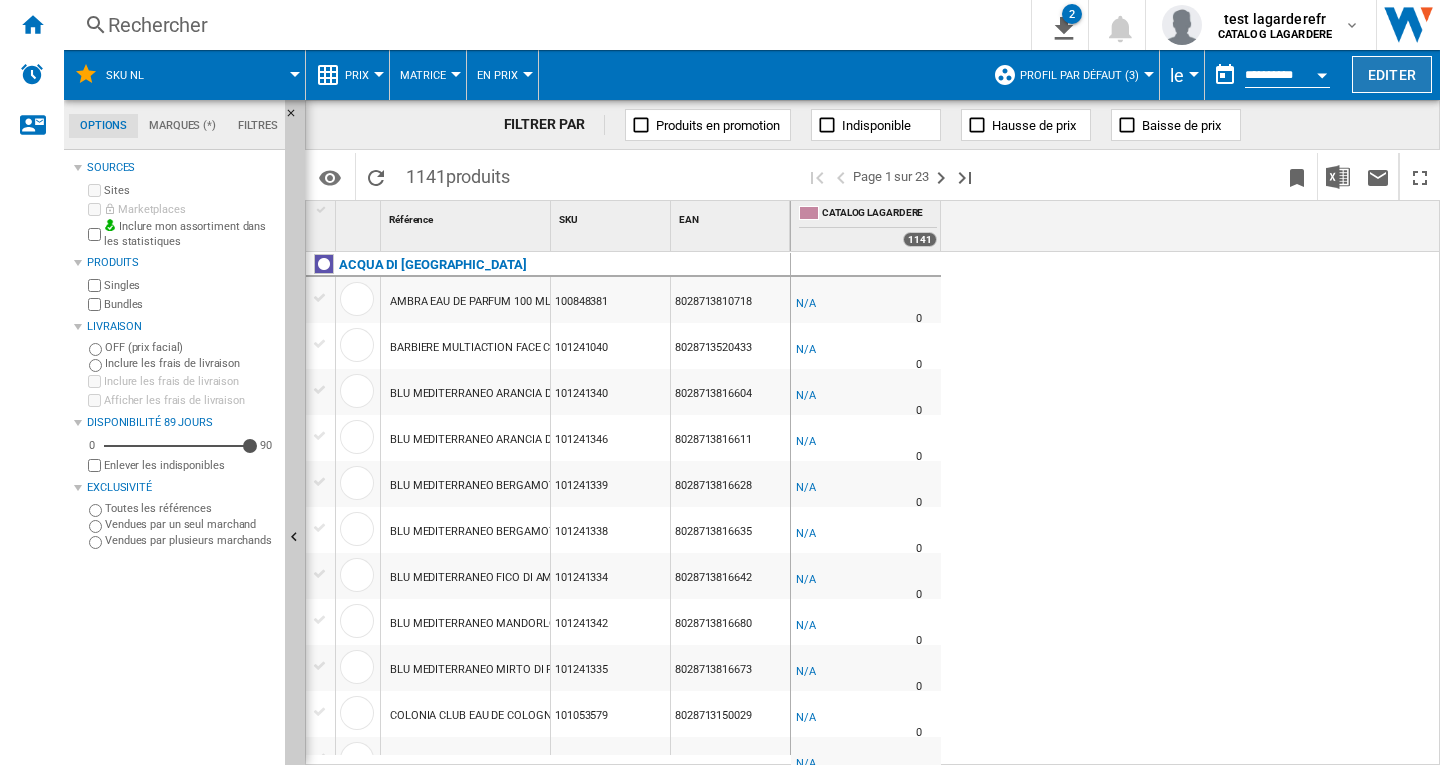 click on "Editer" at bounding box center [1392, 74] 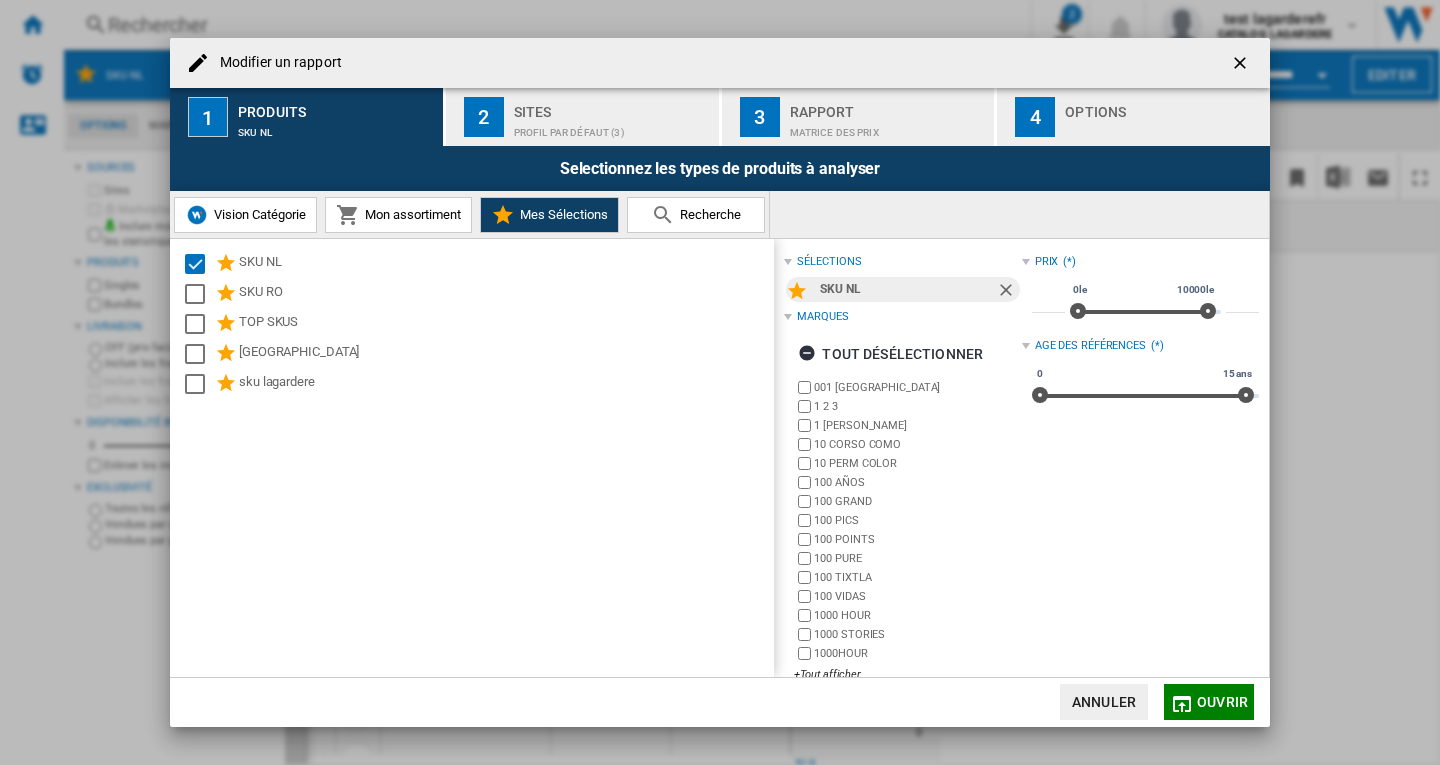 click on "Profil par défaut (3)" at bounding box center [612, 127] 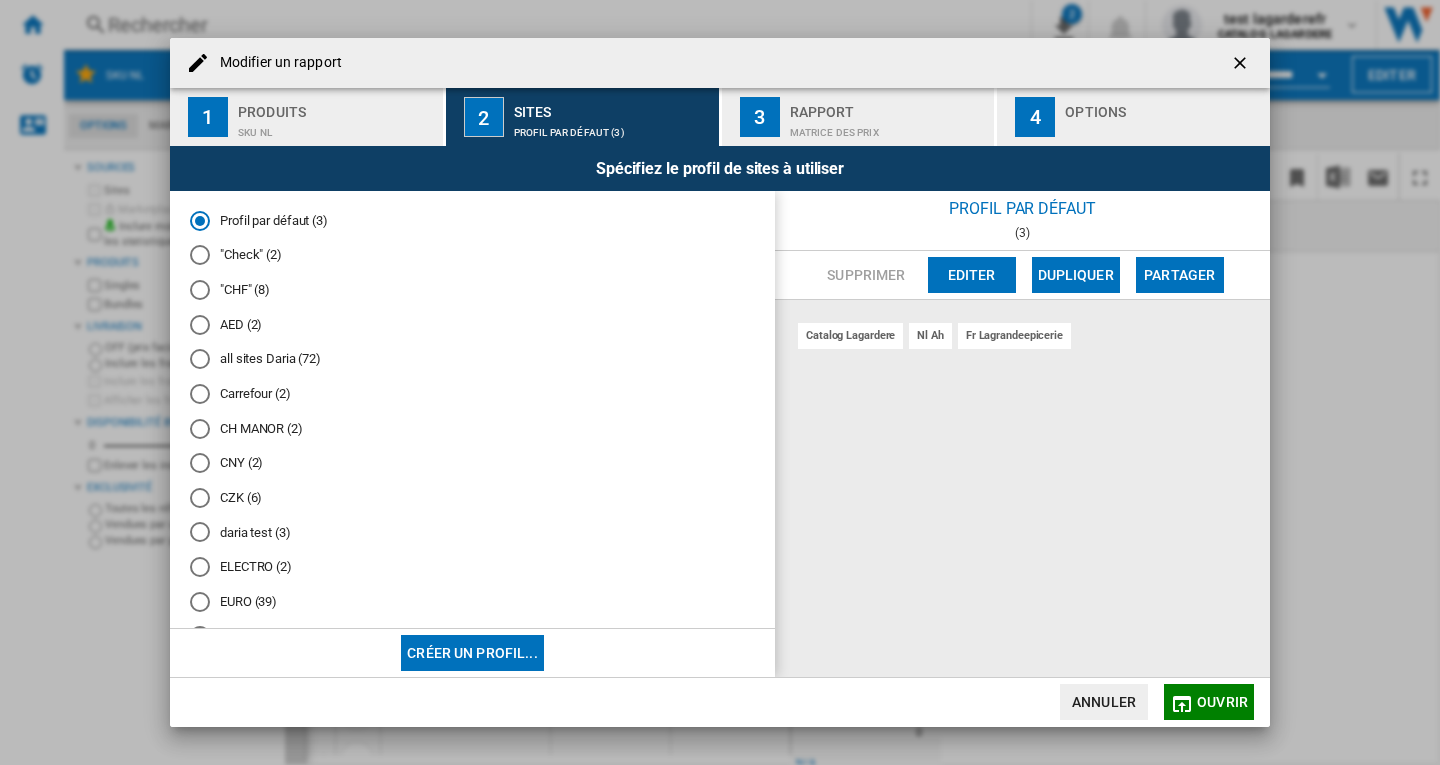 click on "Créer un profil..." at bounding box center (472, 653) 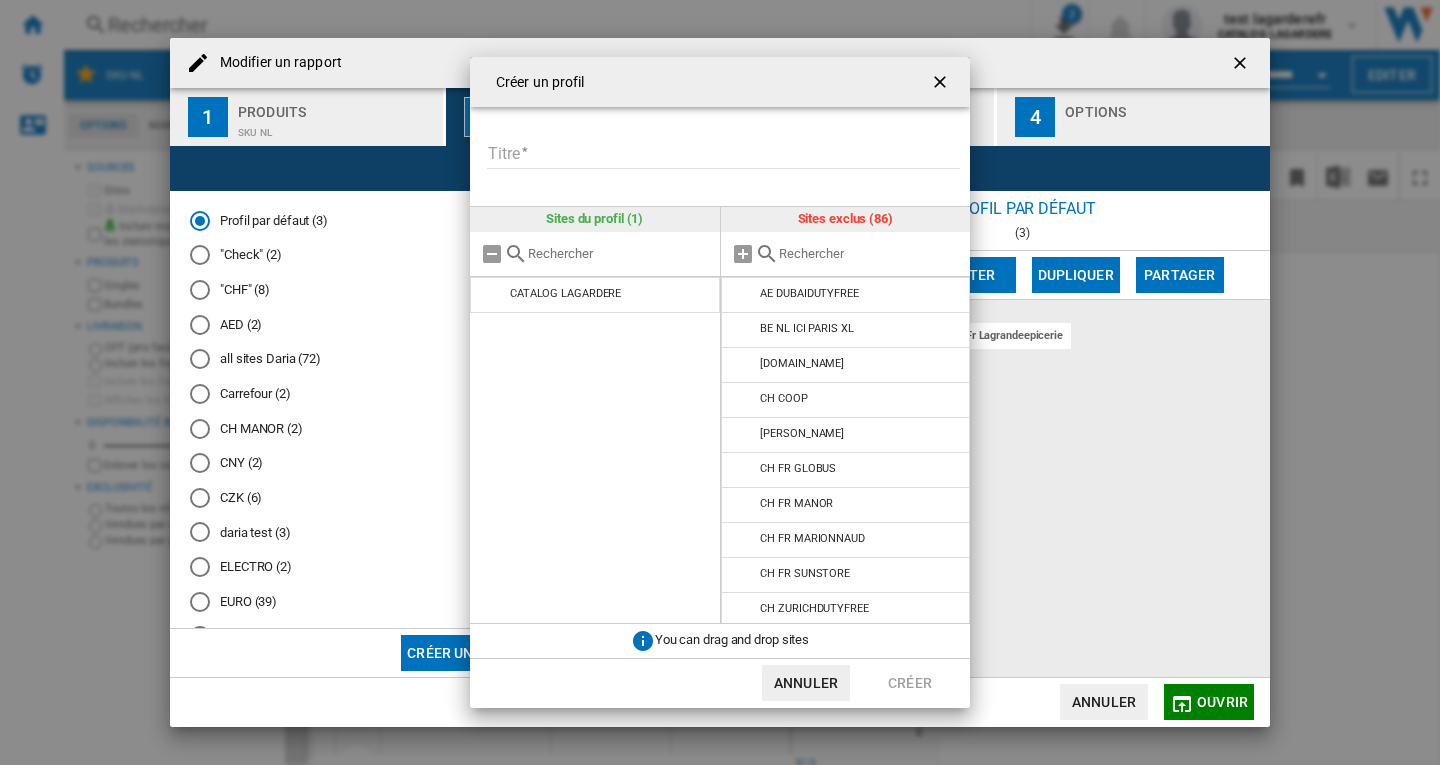 click on "Titre" at bounding box center (723, 154) 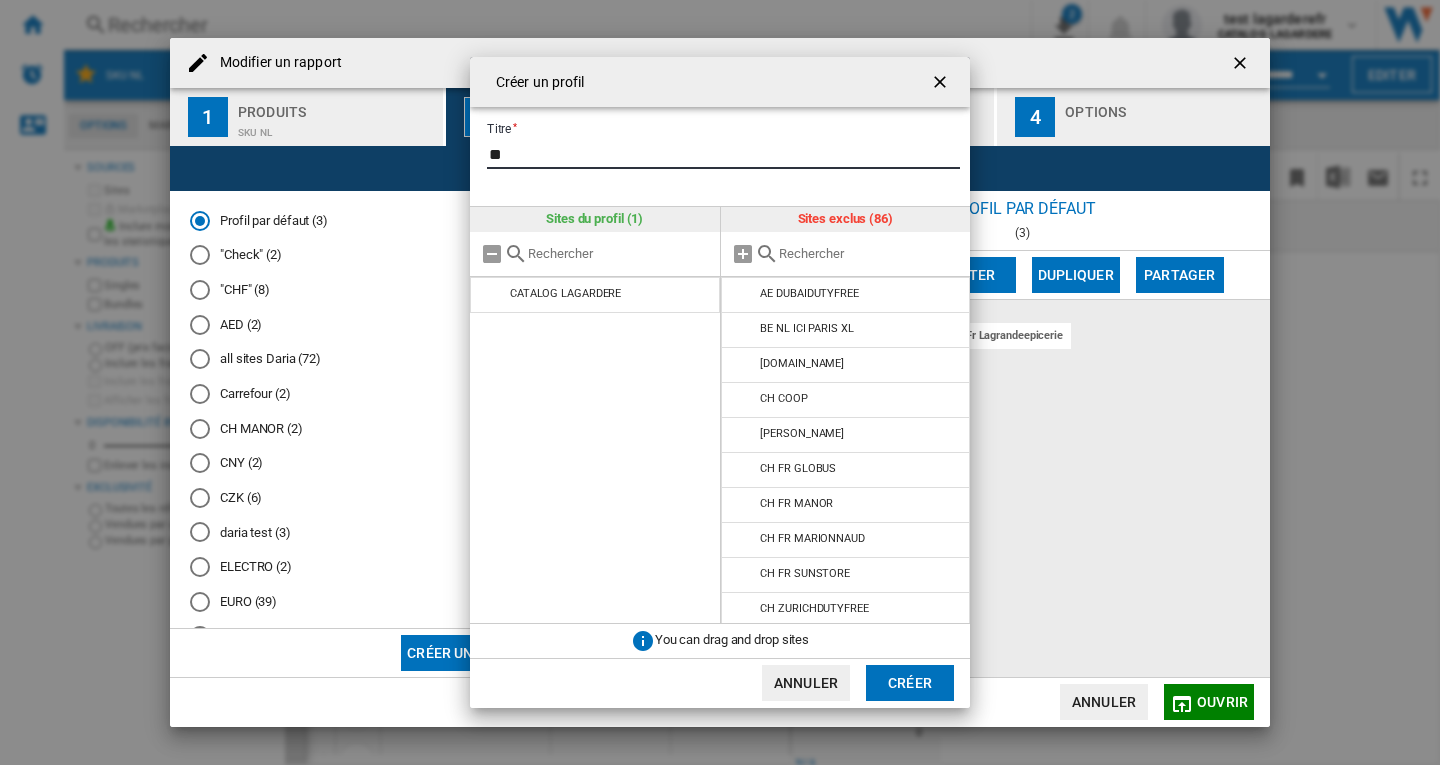type on "*" 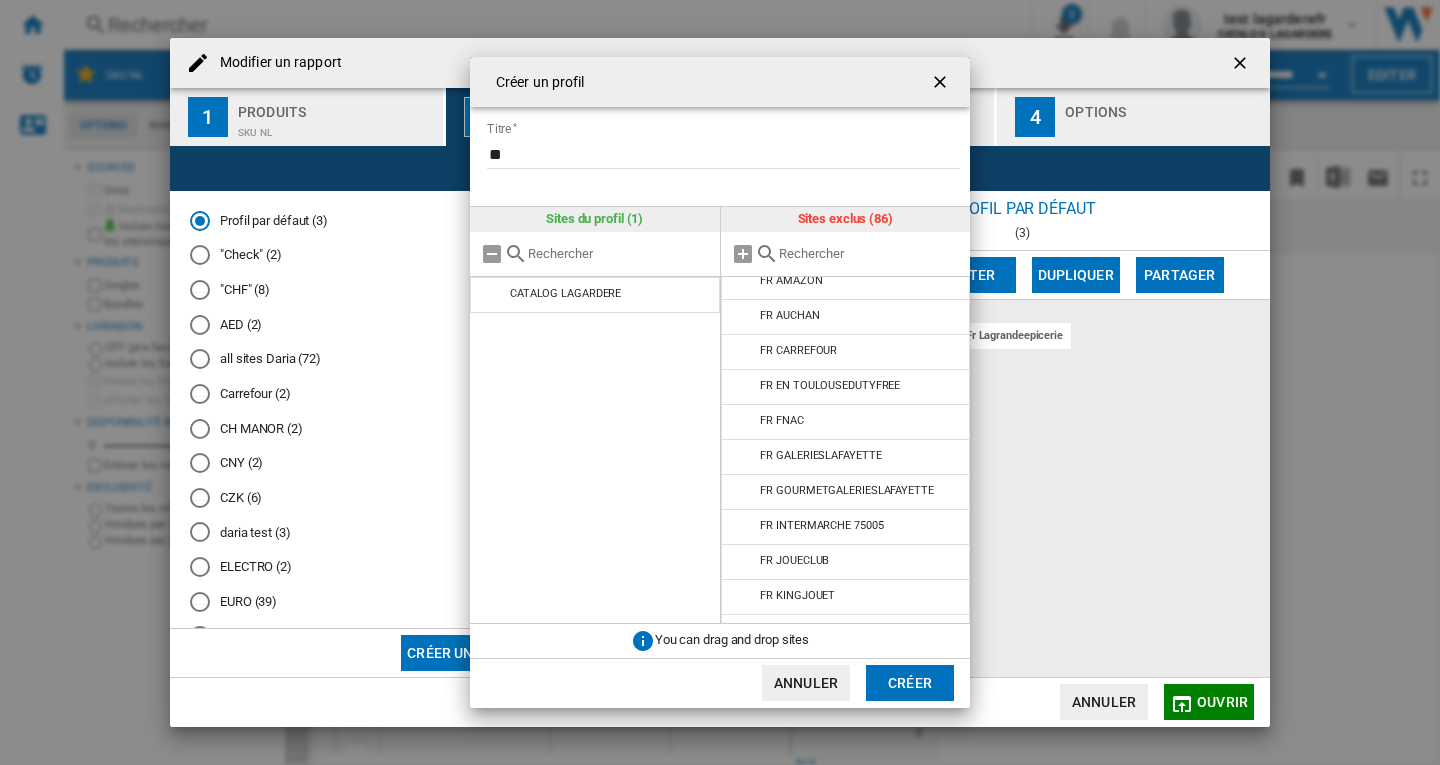scroll, scrollTop: 880, scrollLeft: 0, axis: vertical 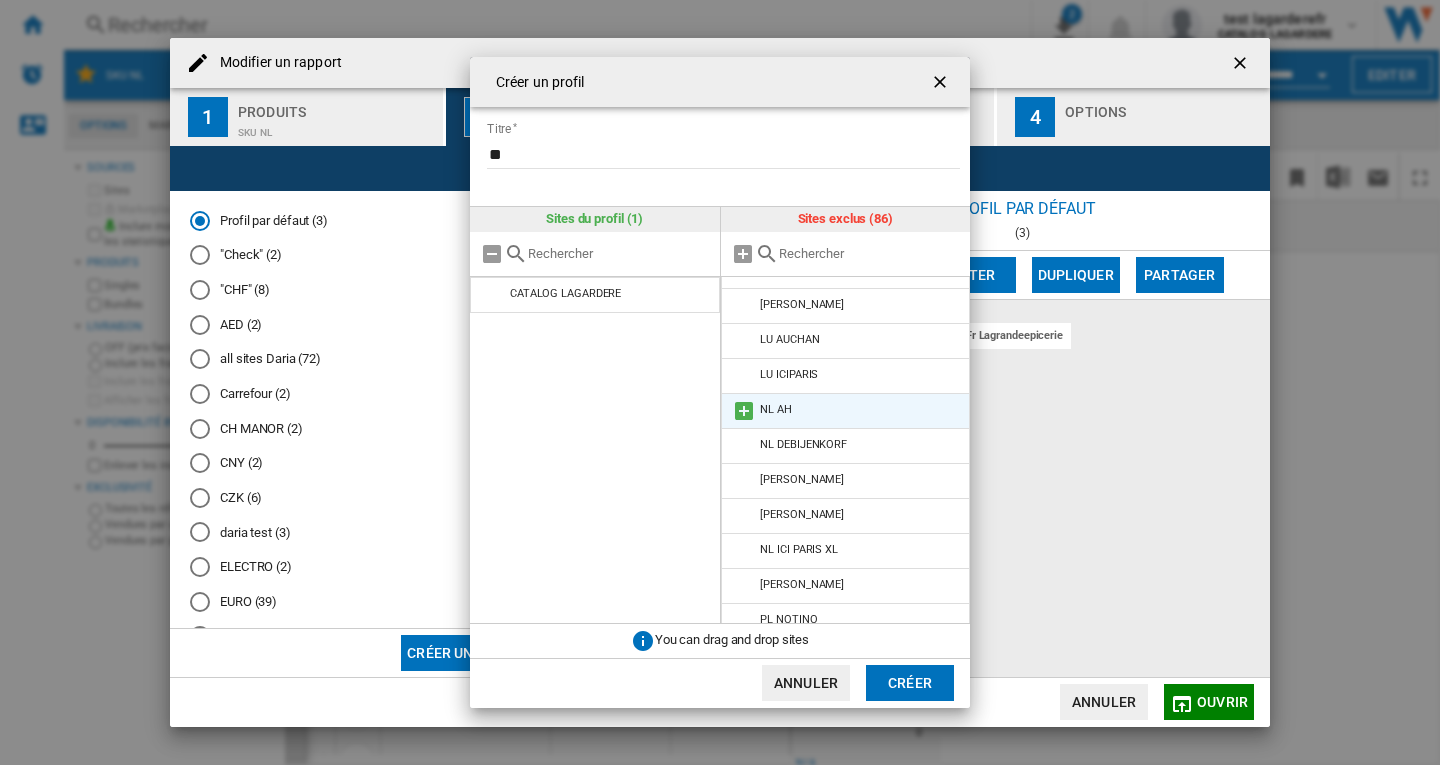 click at bounding box center (744, 411) 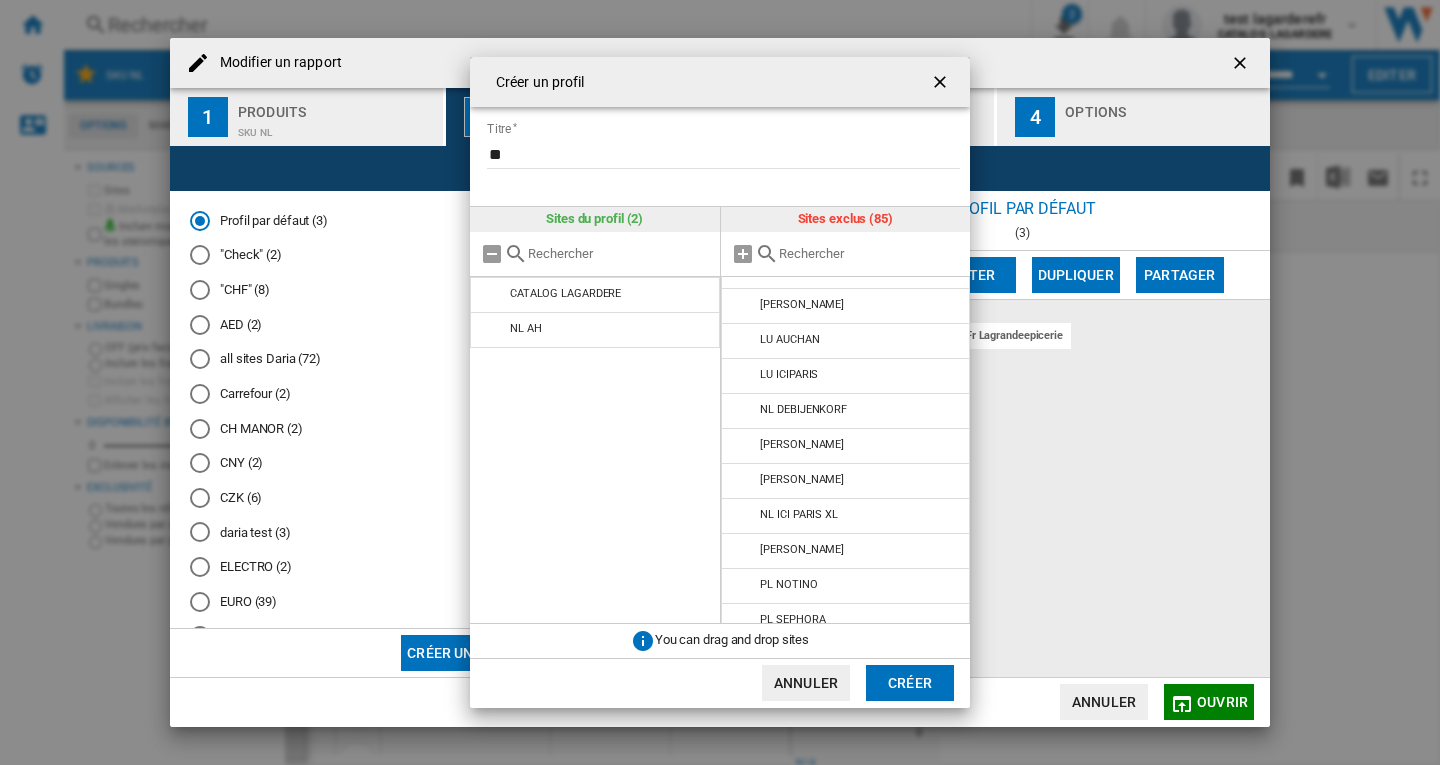 scroll, scrollTop: 2159, scrollLeft: 0, axis: vertical 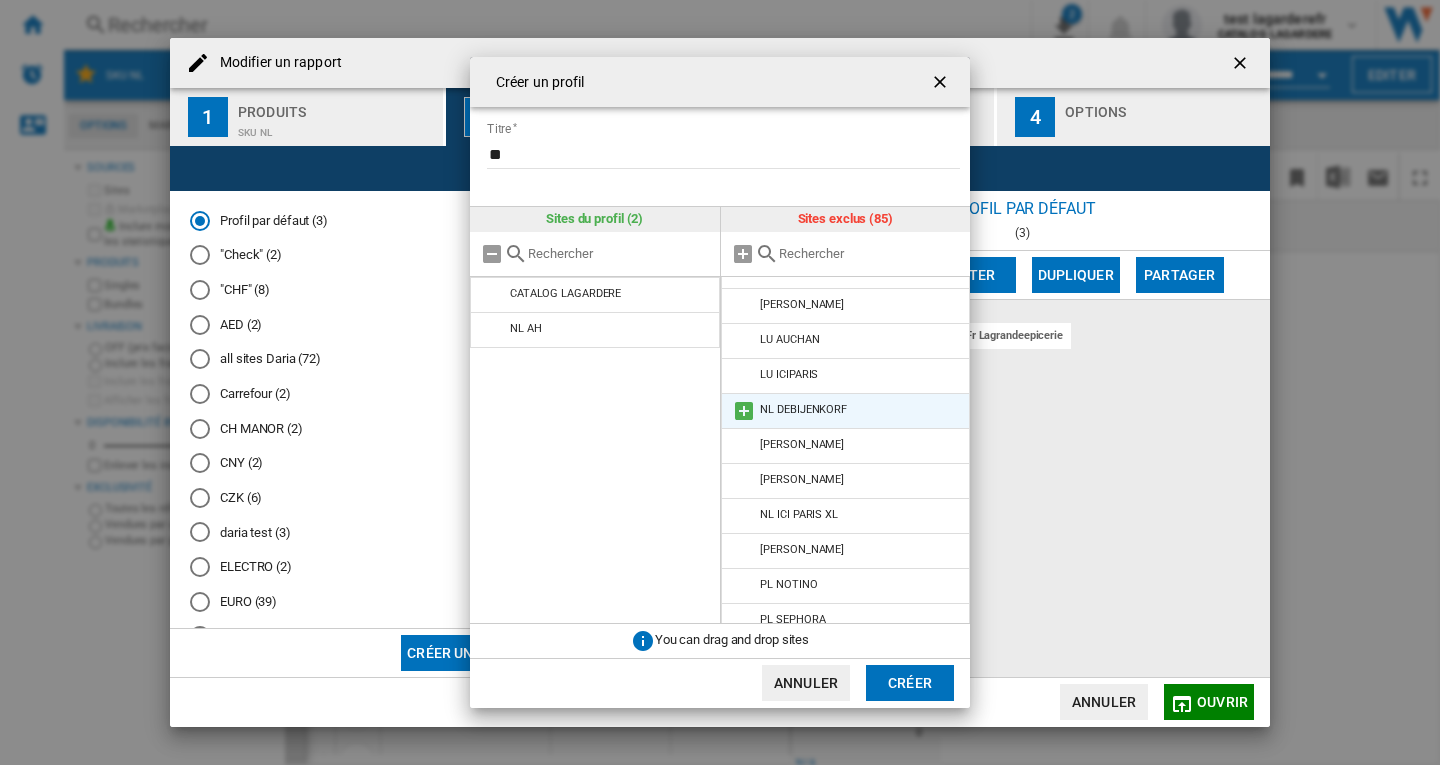 click at bounding box center (744, 411) 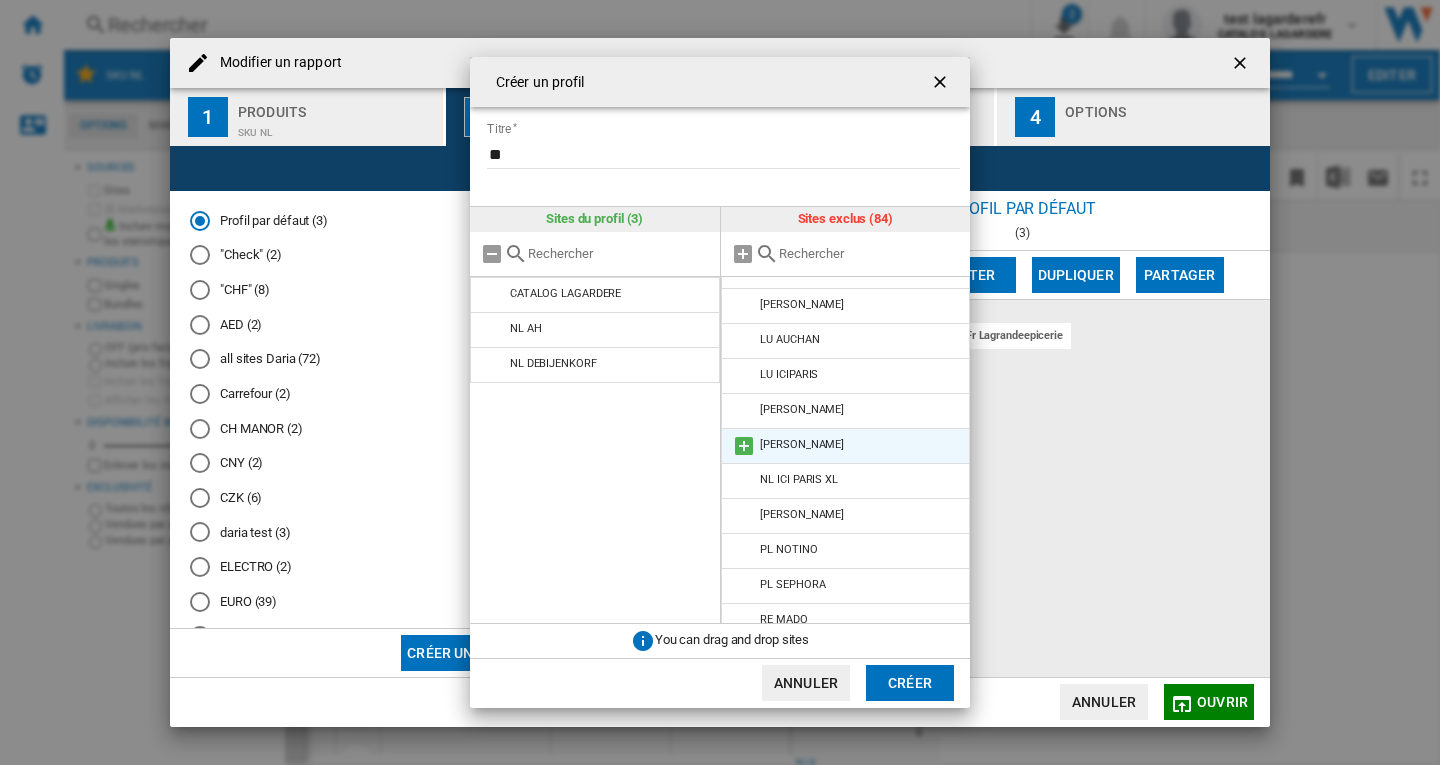 scroll, scrollTop: 2159, scrollLeft: 0, axis: vertical 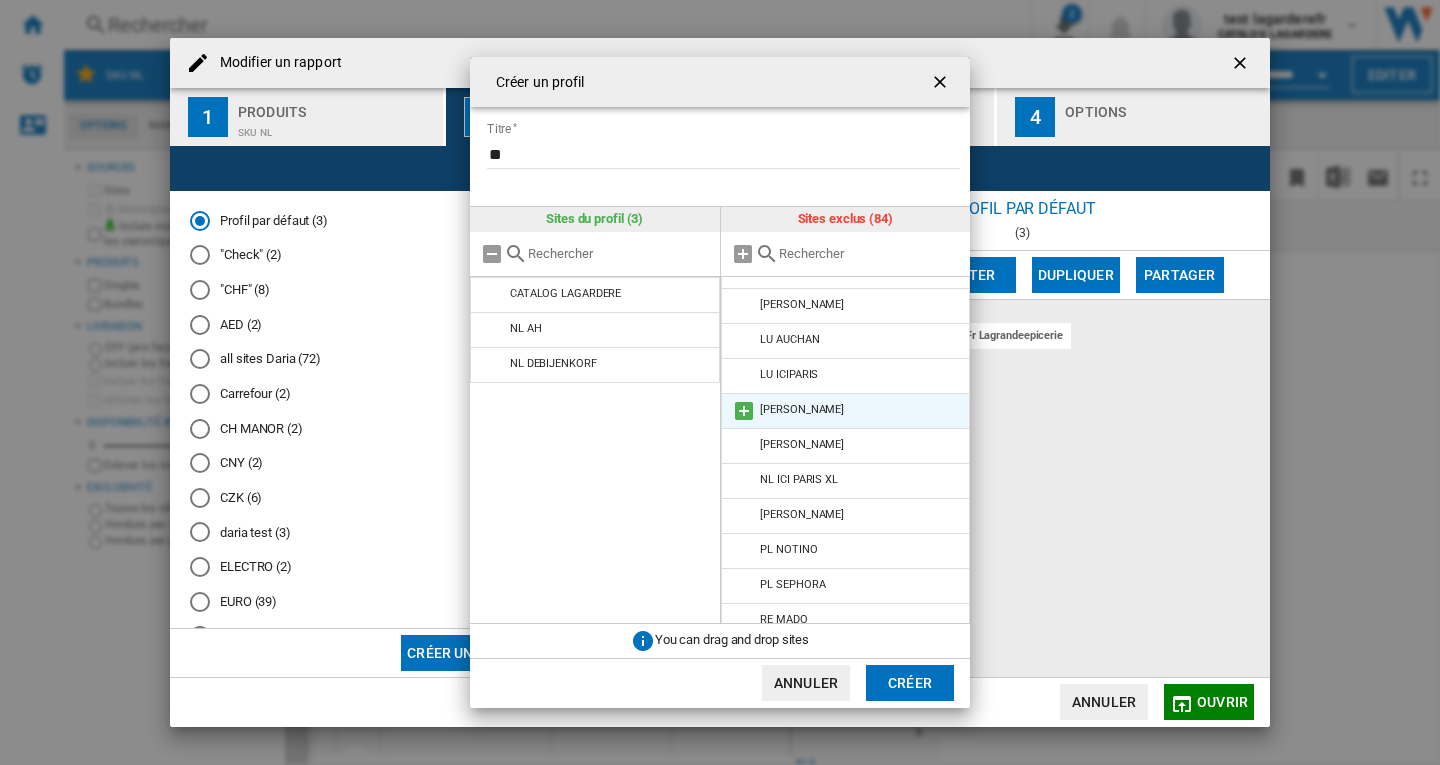 click at bounding box center (744, 411) 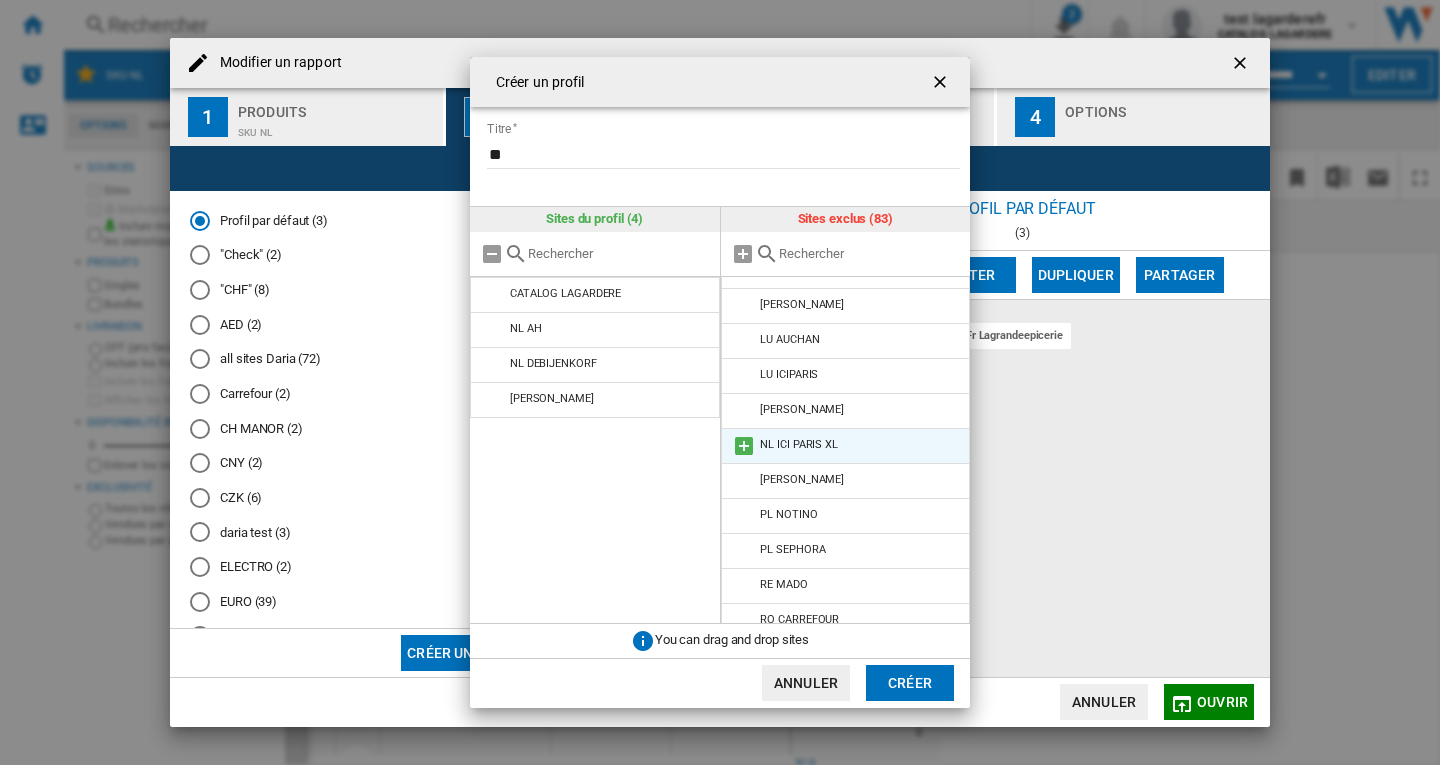 scroll, scrollTop: 2159, scrollLeft: 0, axis: vertical 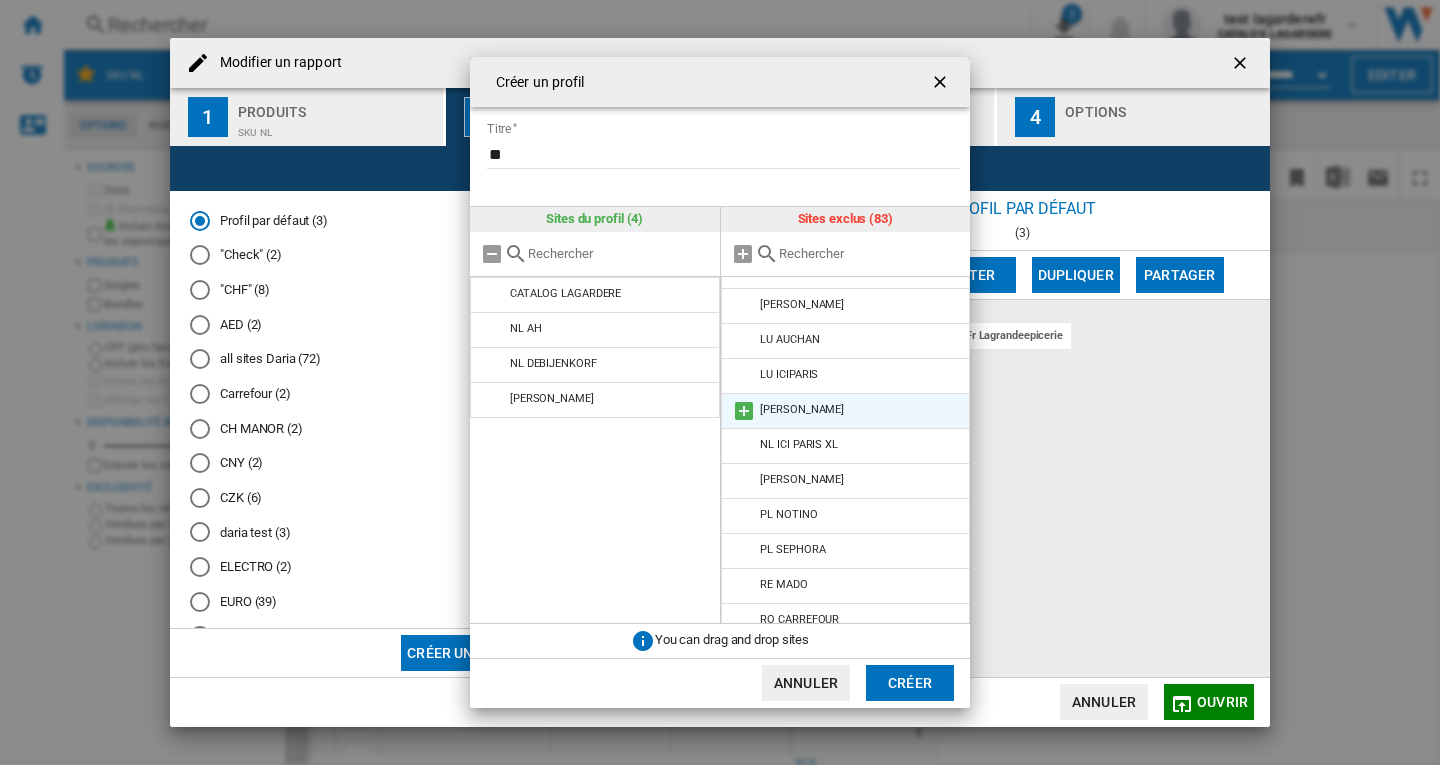 click at bounding box center (744, 411) 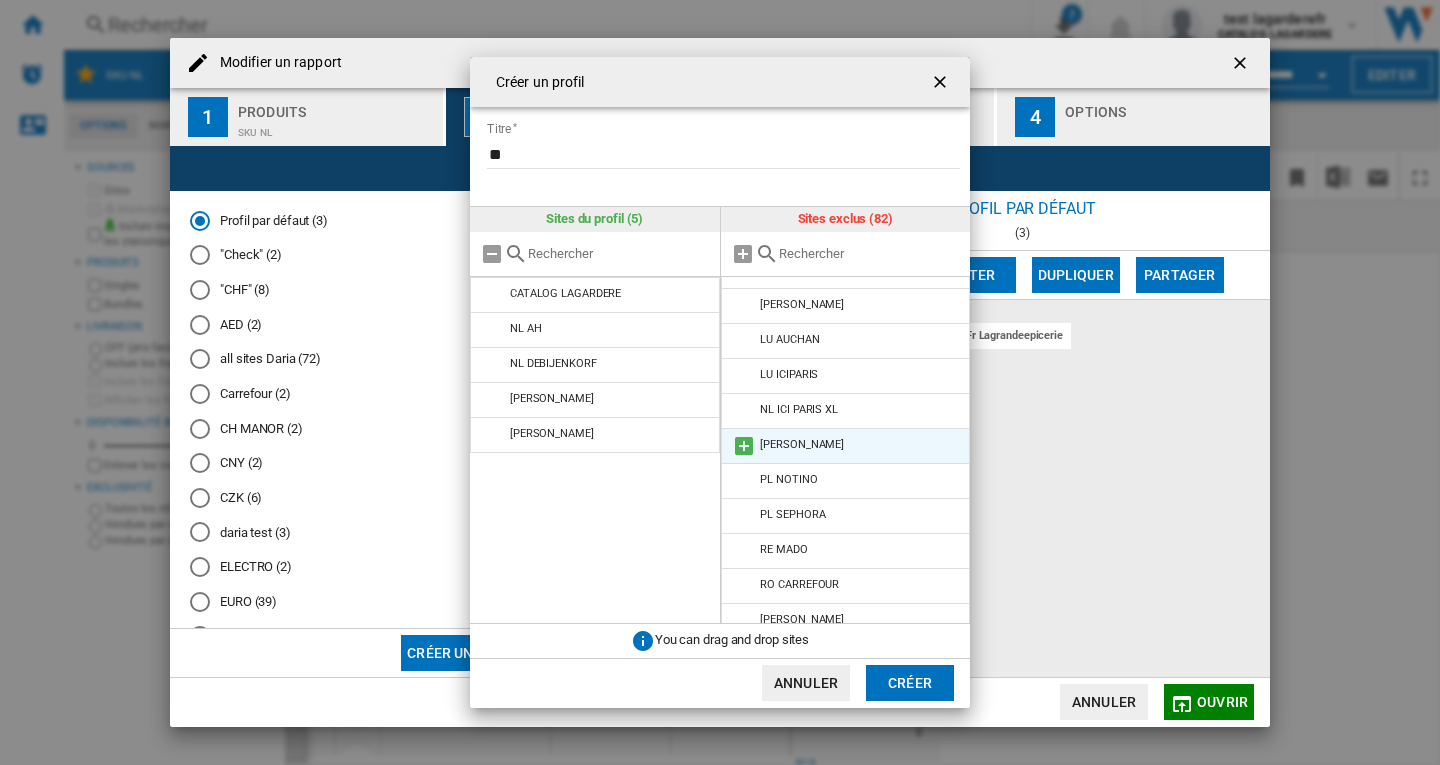 scroll, scrollTop: 2159, scrollLeft: 0, axis: vertical 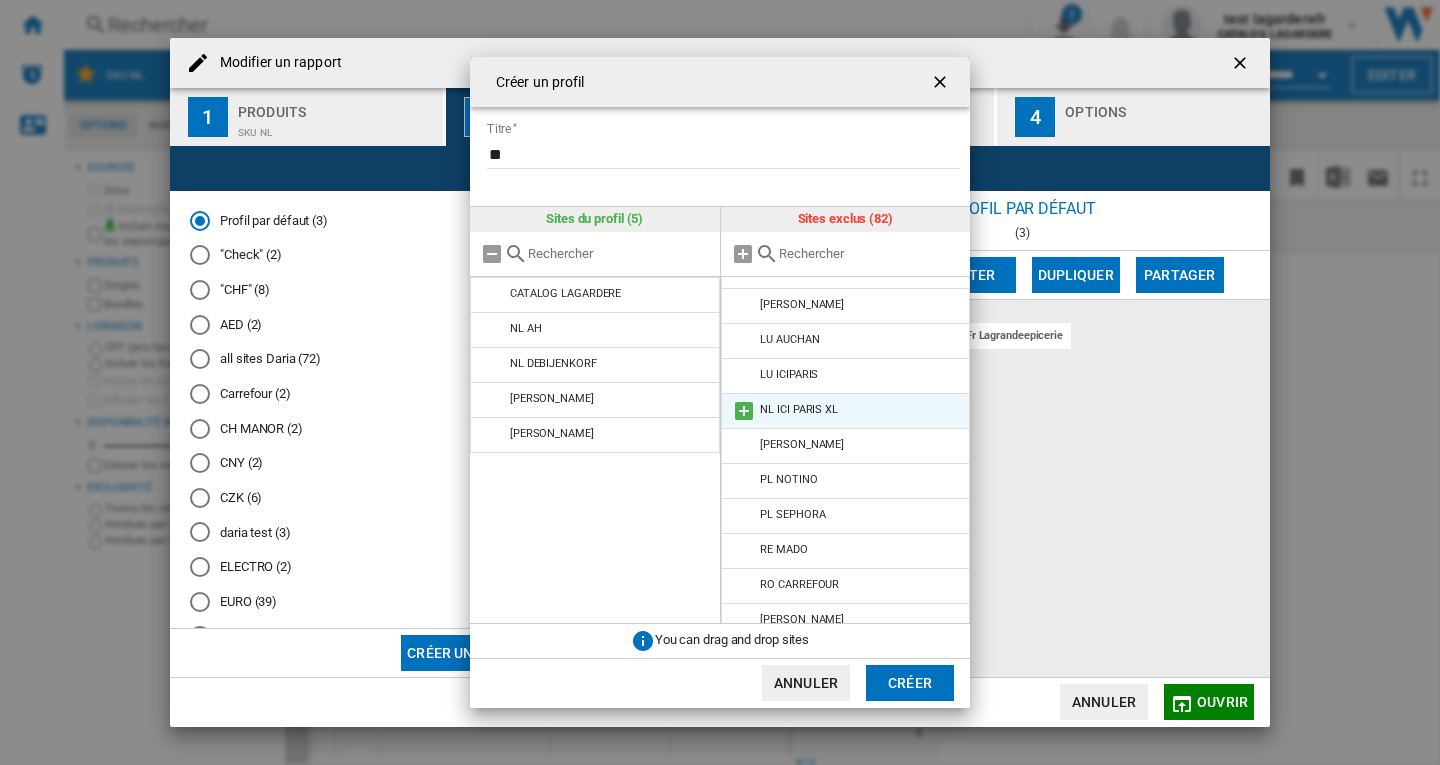 click at bounding box center [744, 411] 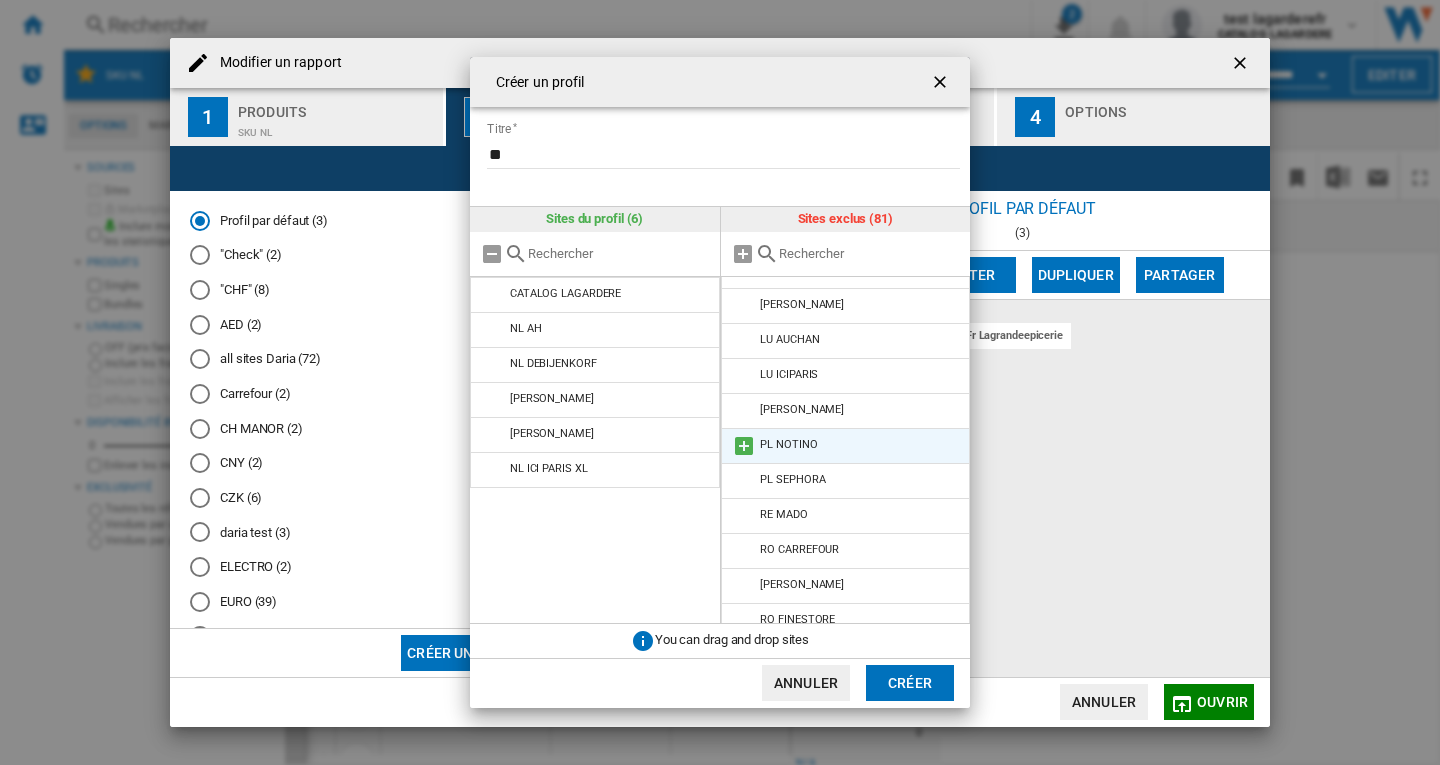 scroll, scrollTop: 2159, scrollLeft: 0, axis: vertical 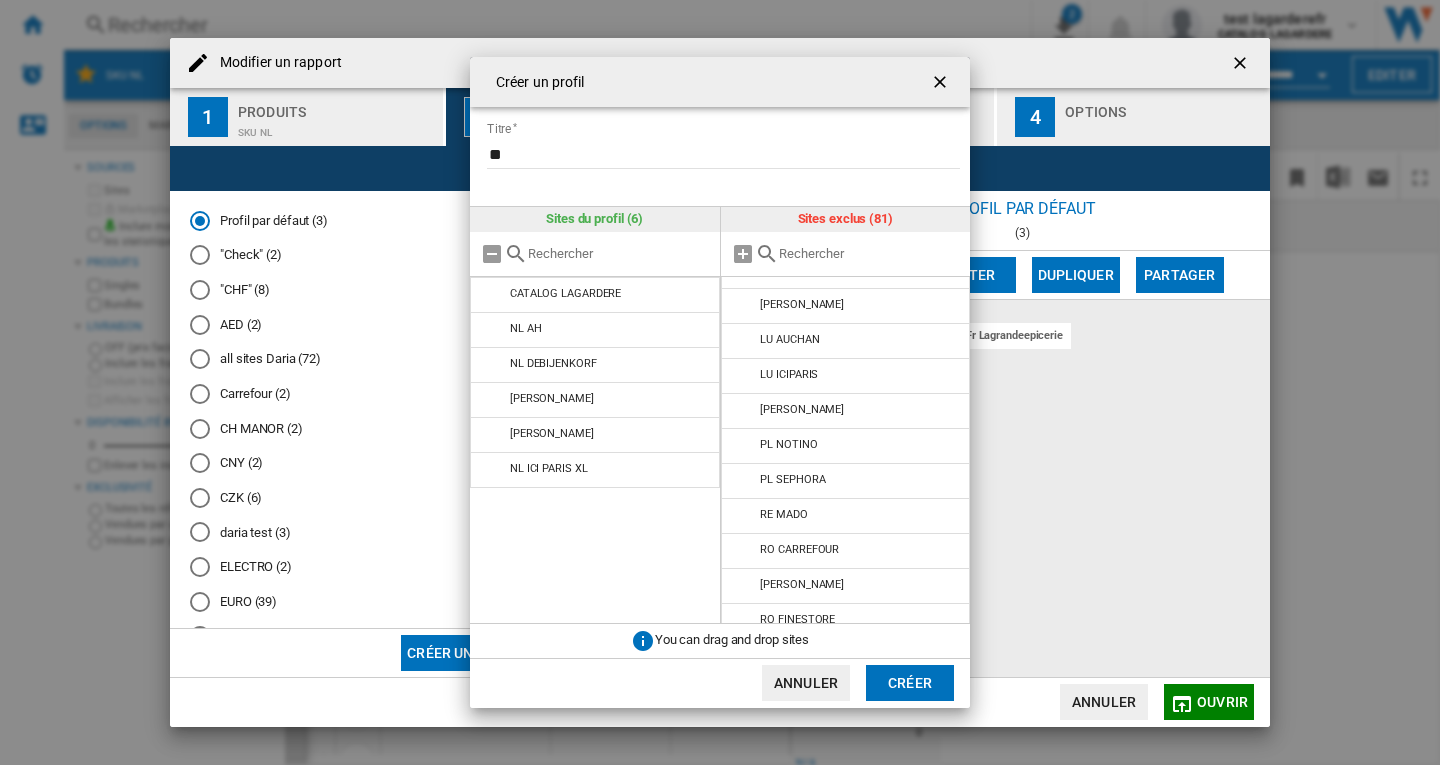 click on "Créer" 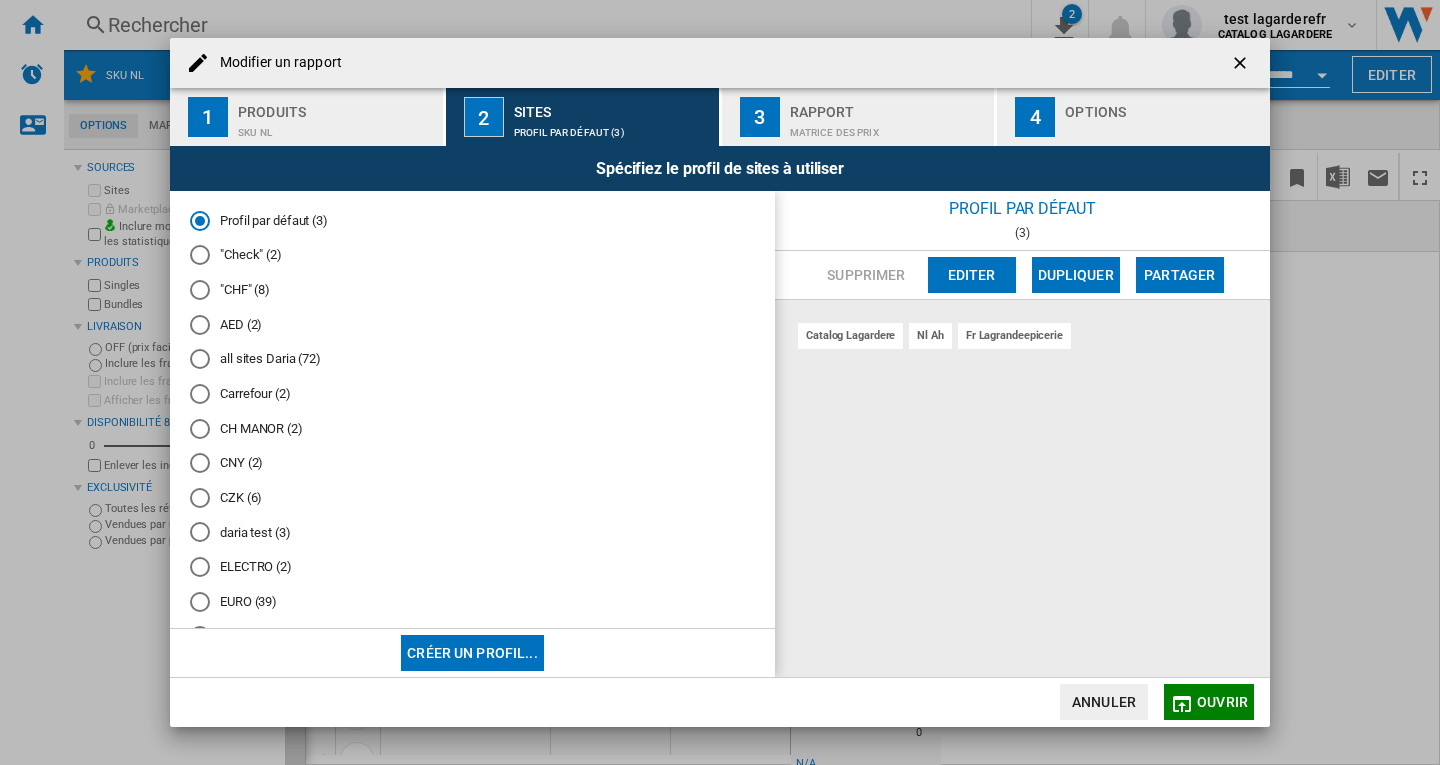 scroll, scrollTop: 407, scrollLeft: 0, axis: vertical 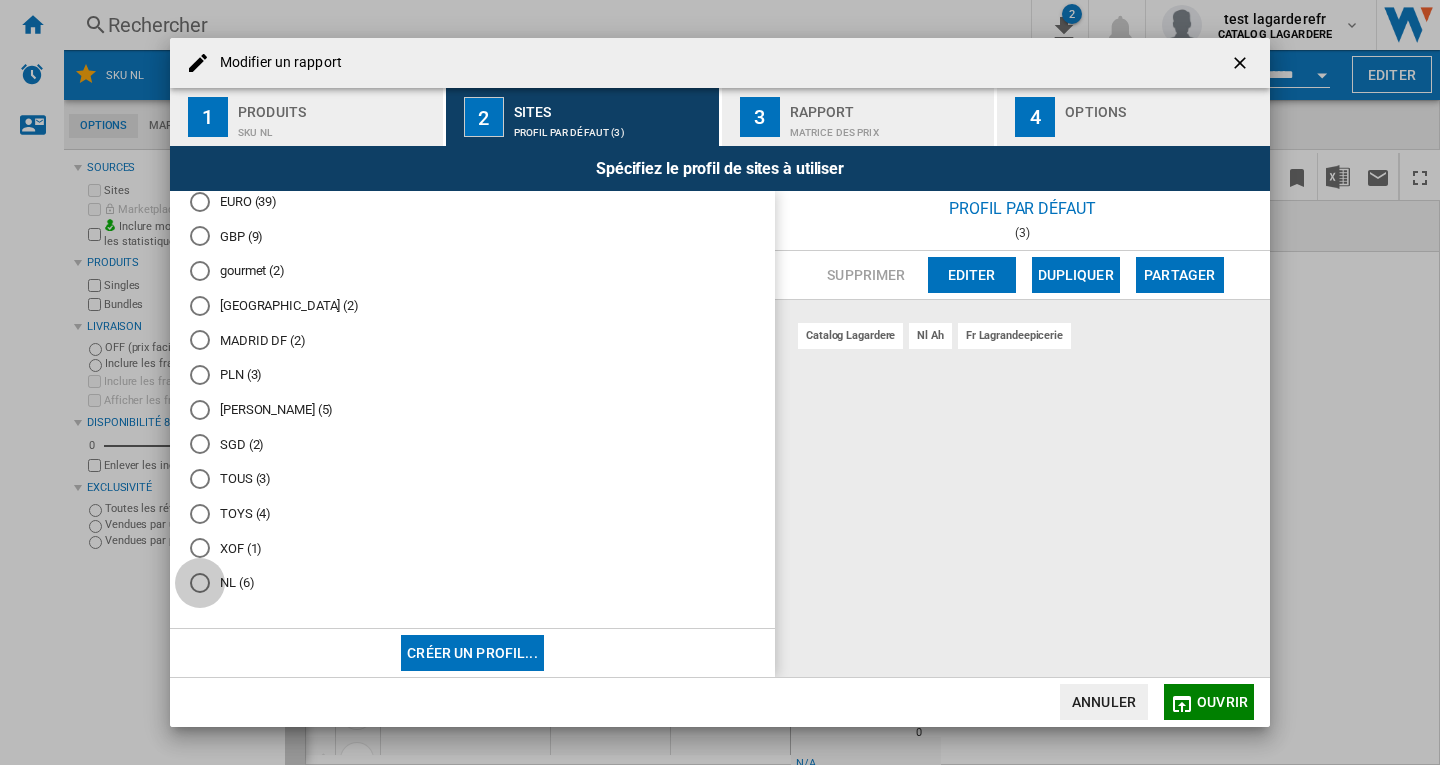click at bounding box center (200, 583) 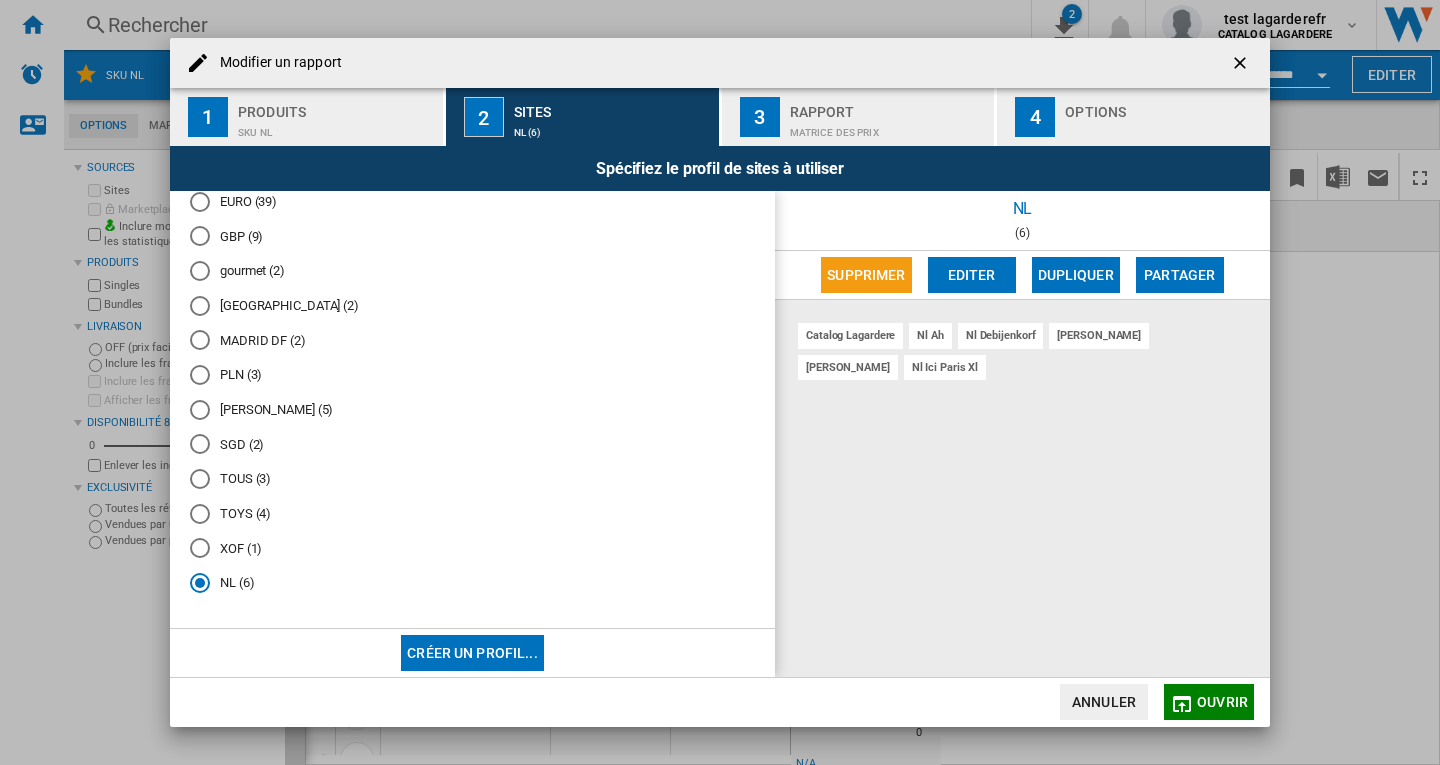 drag, startPoint x: 1221, startPoint y: 702, endPoint x: 1264, endPoint y: 451, distance: 254.65663 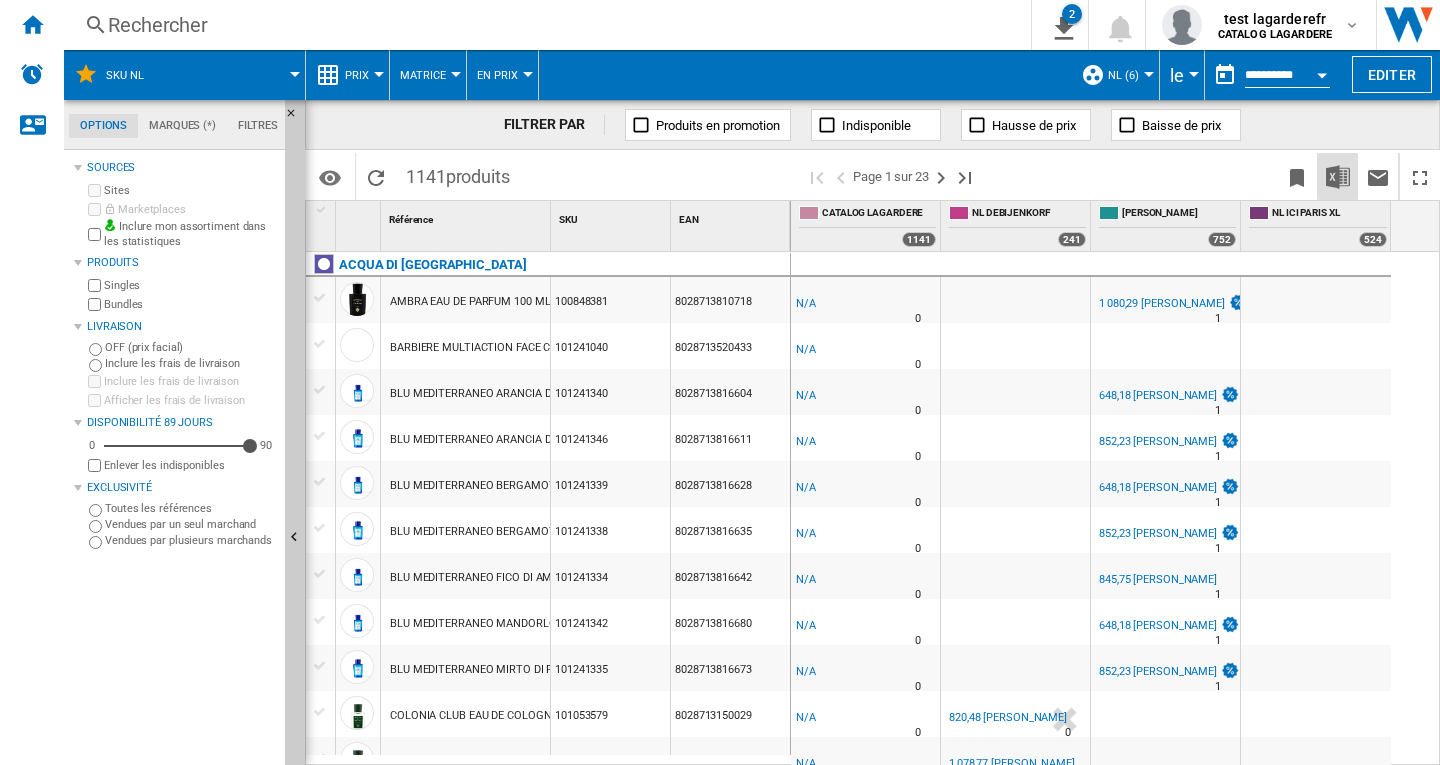 click at bounding box center [1338, 177] 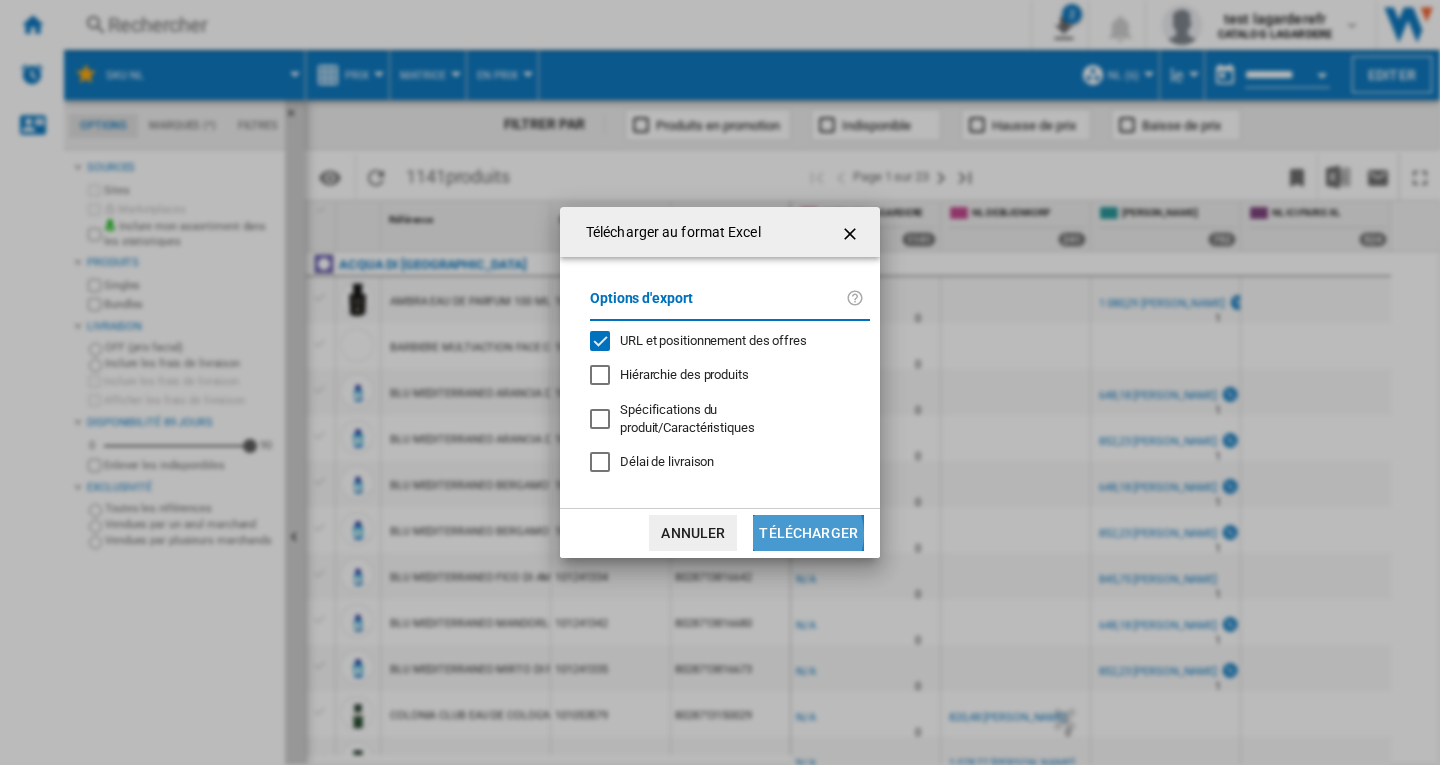 click on "Télécharger" 